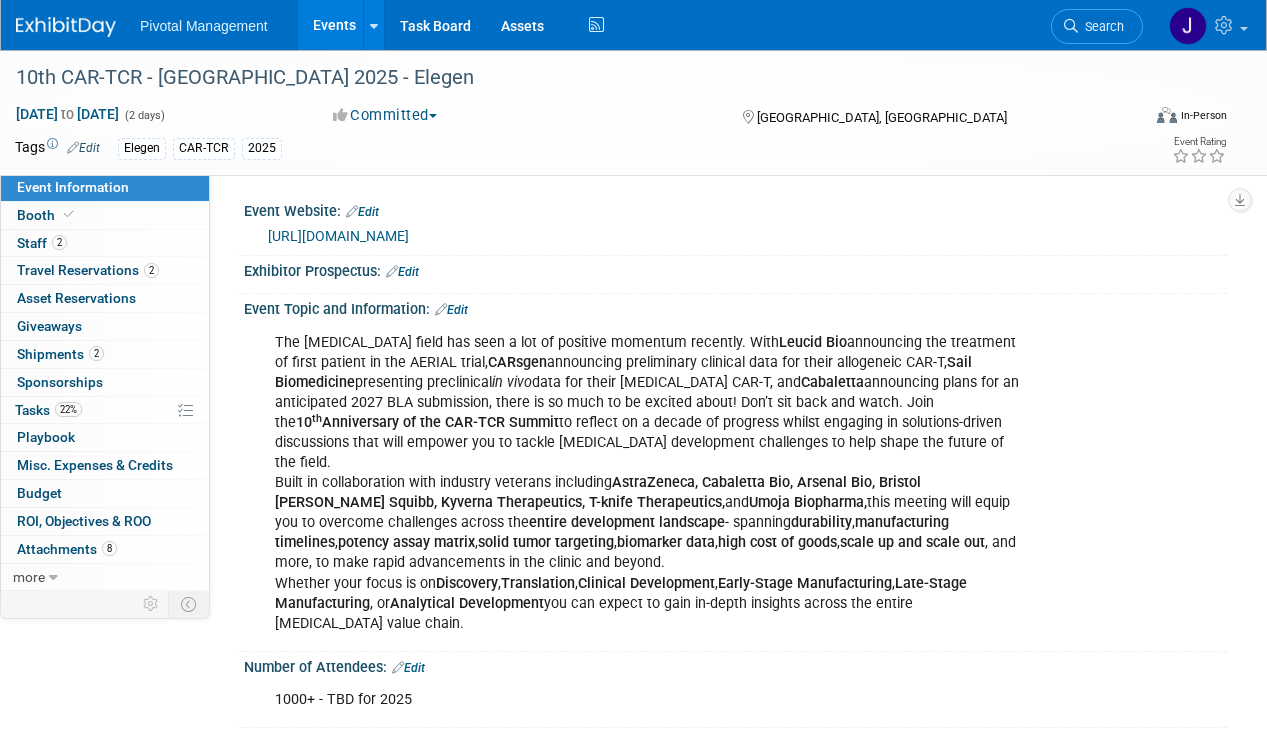 scroll, scrollTop: 0, scrollLeft: 0, axis: both 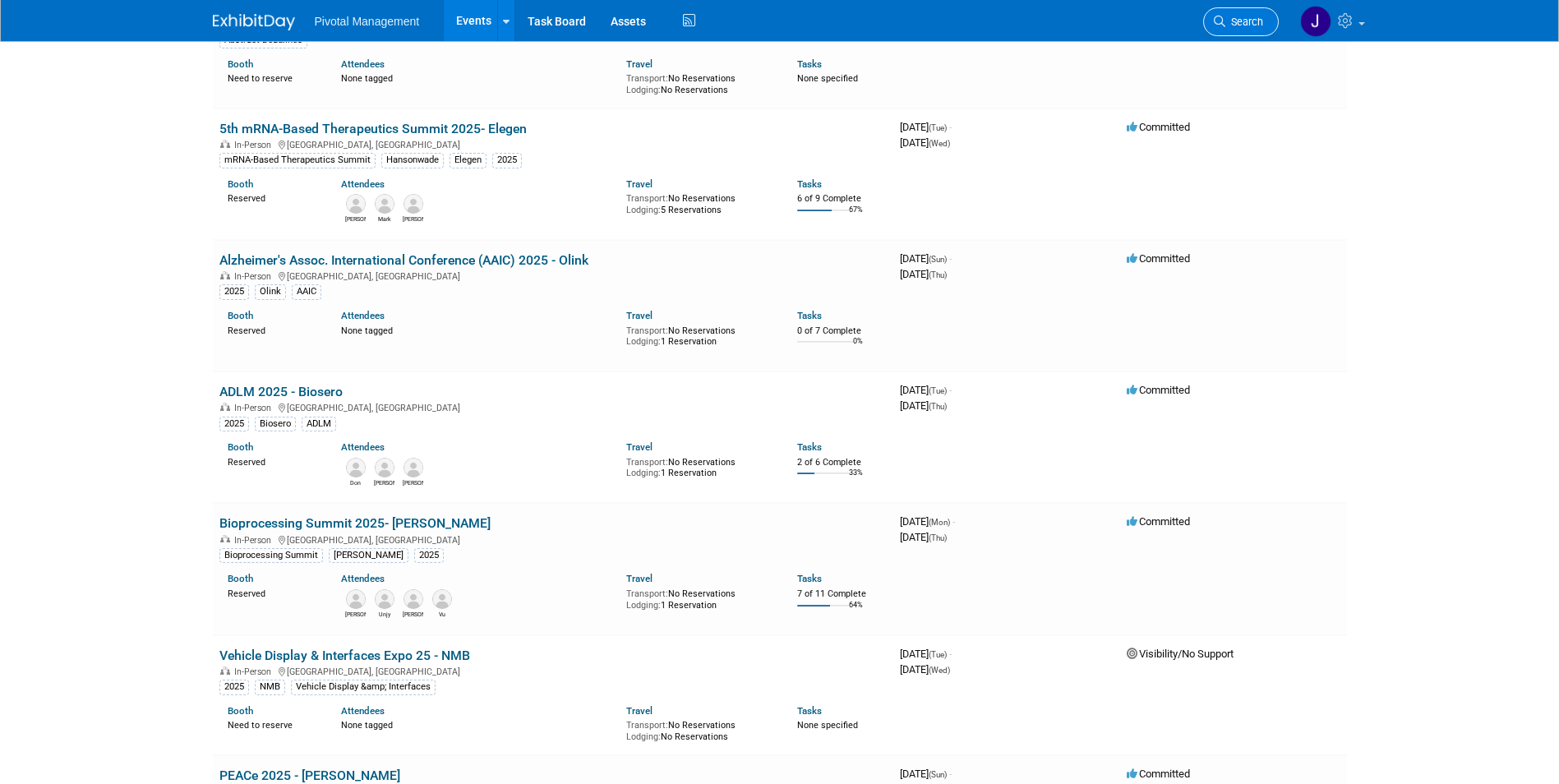click on "Search" at bounding box center (1244, 21) 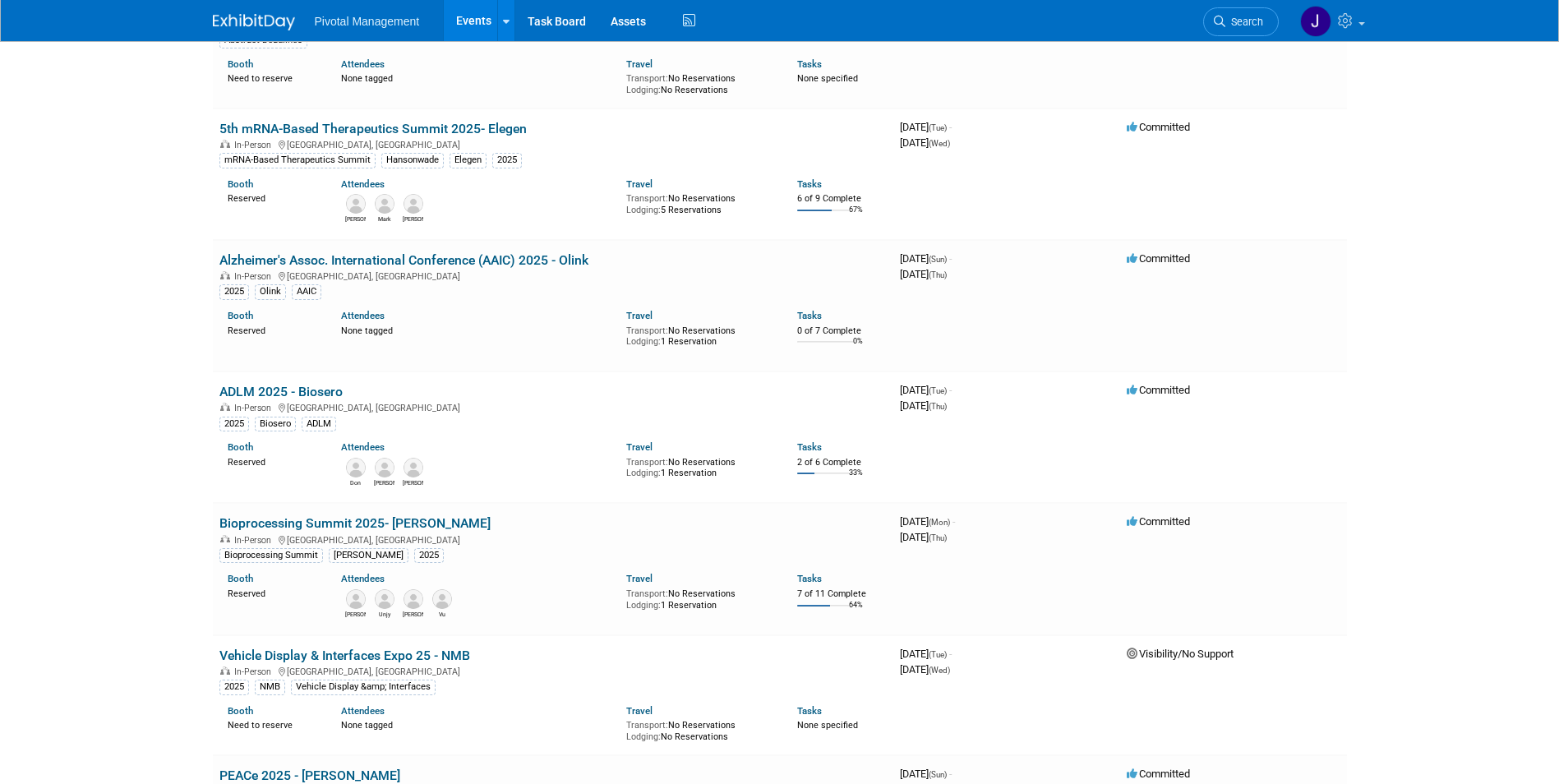 scroll, scrollTop: 0, scrollLeft: 0, axis: both 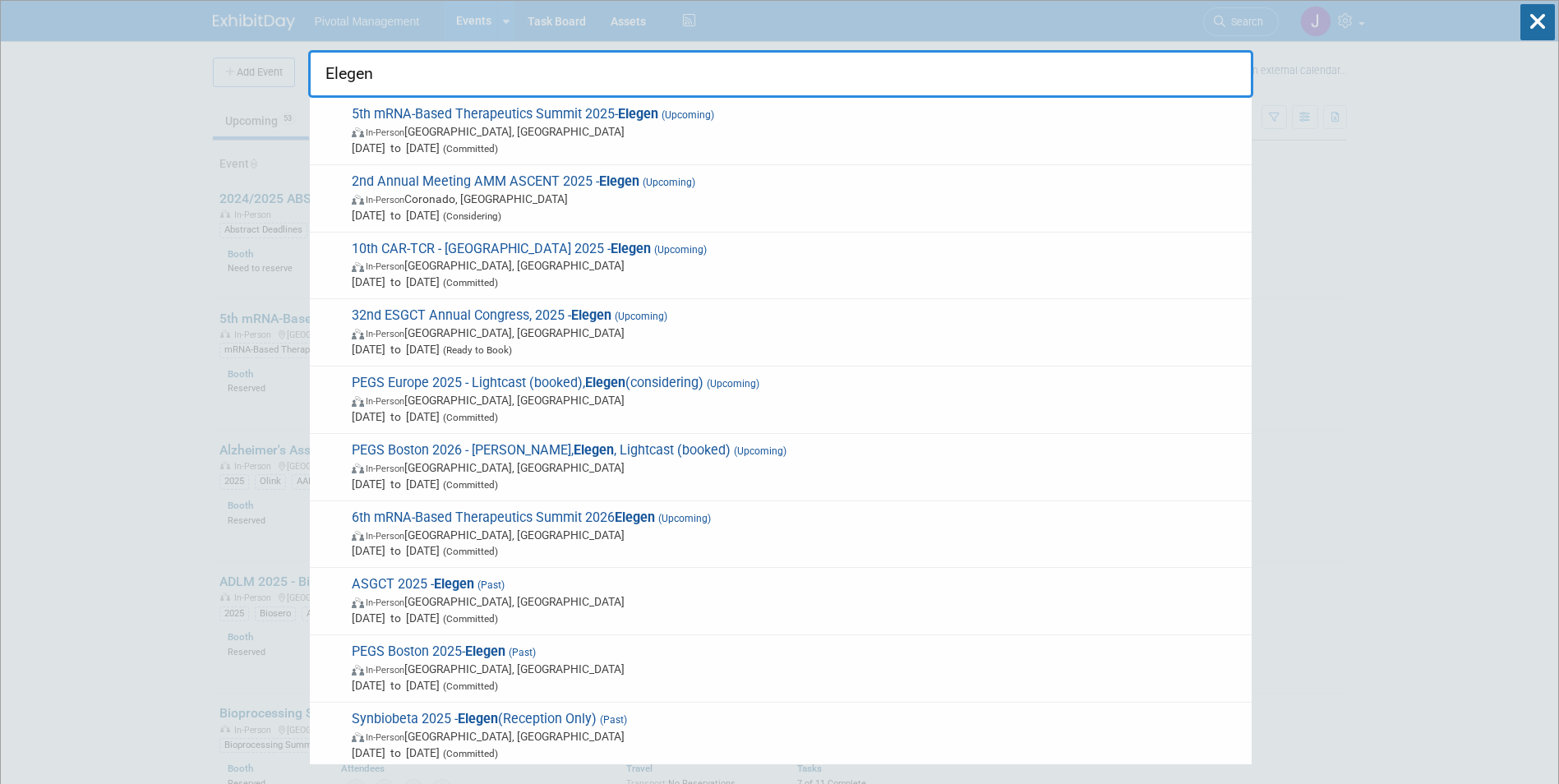 type on "Elegen" 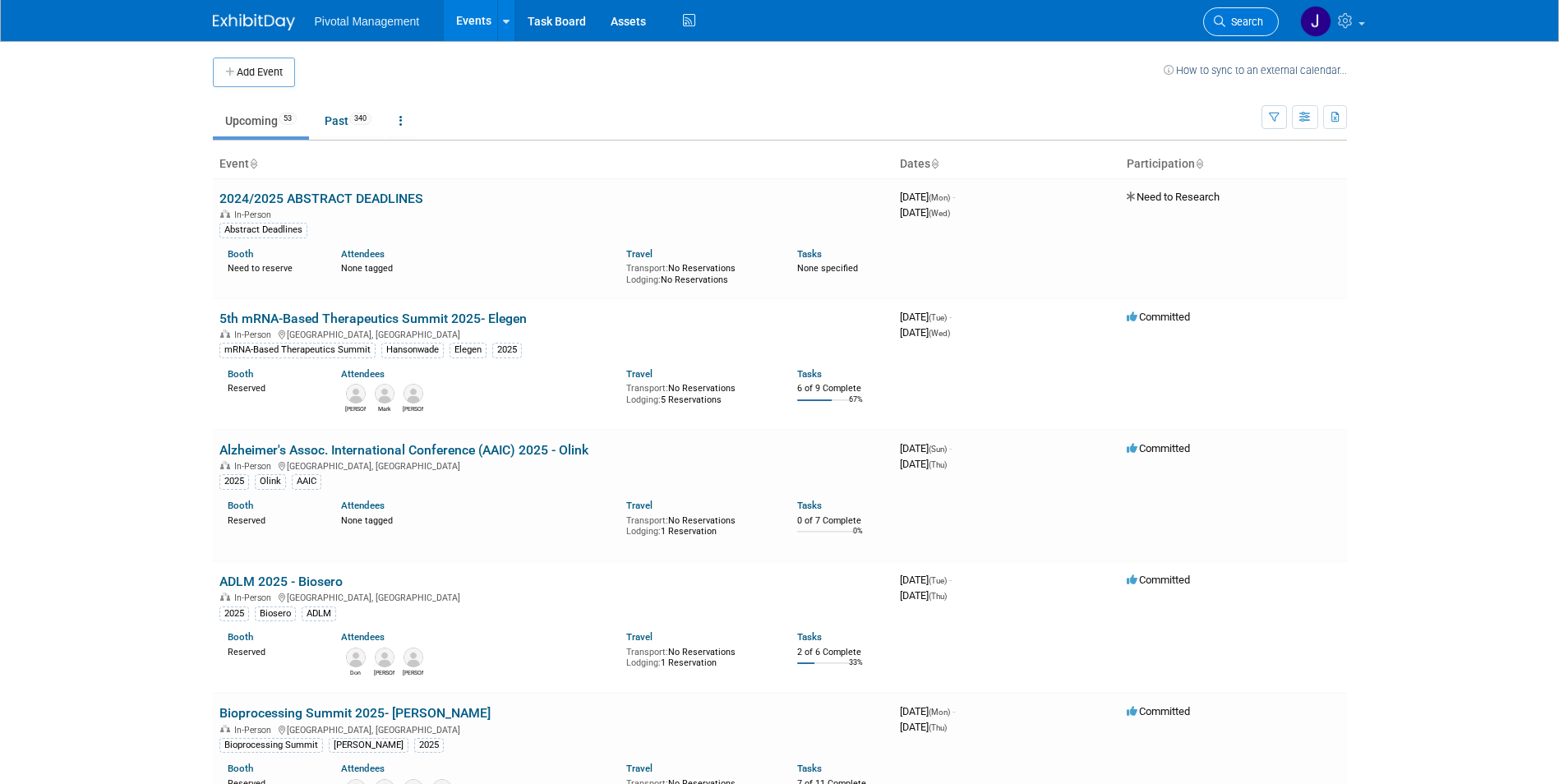 click at bounding box center (1220, 21) 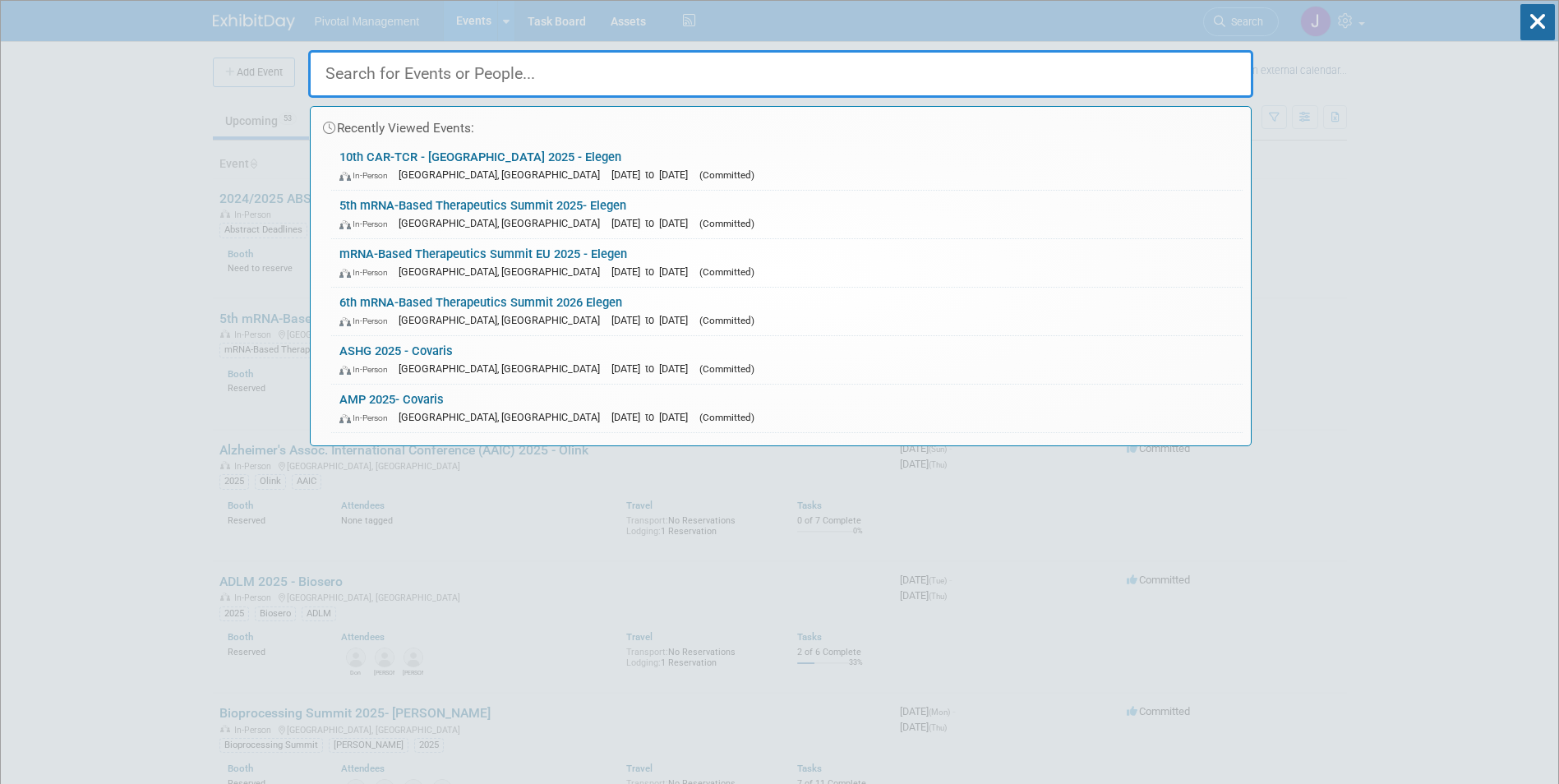 click at bounding box center [781, 74] 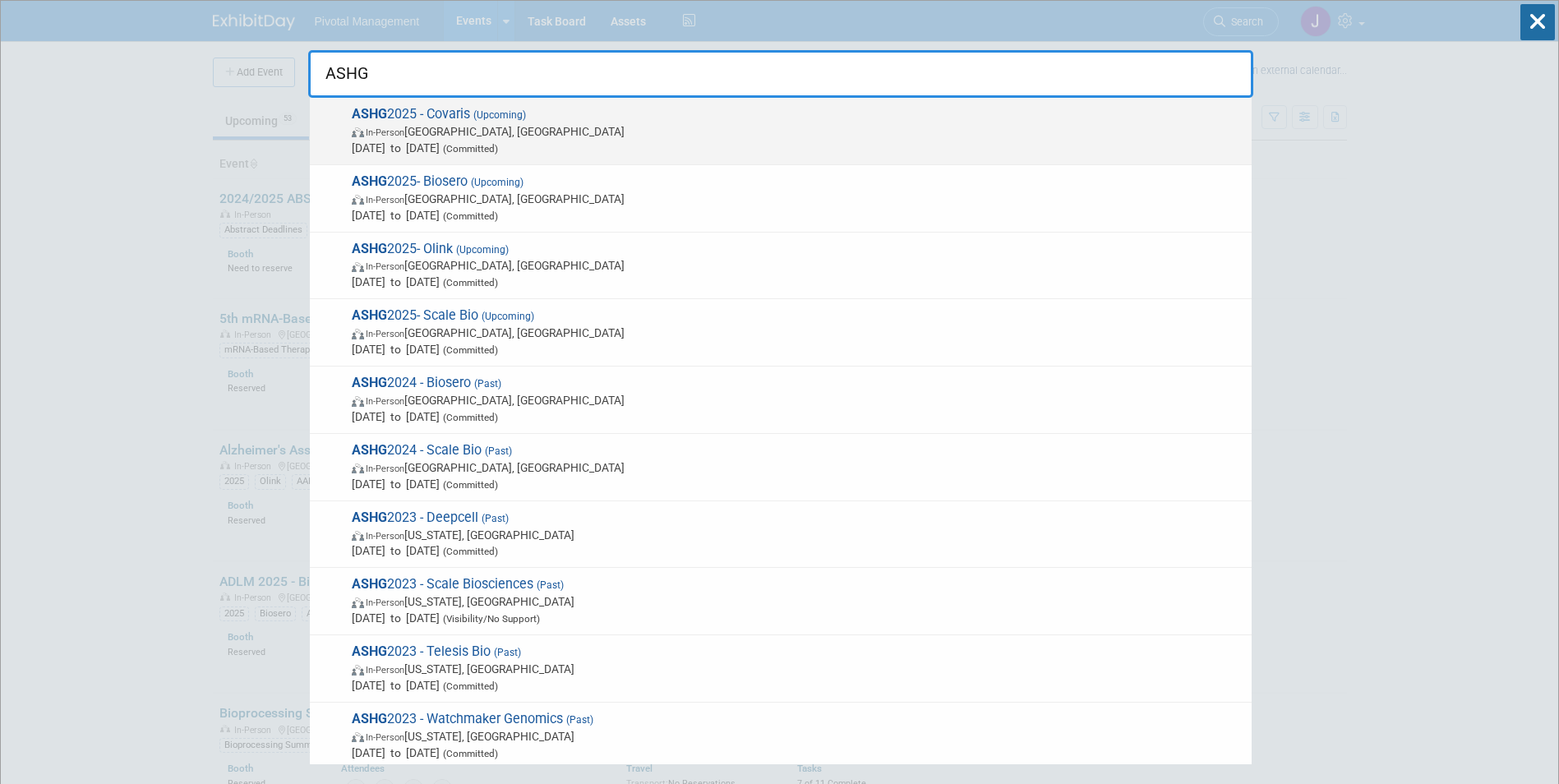 type on "ASHG" 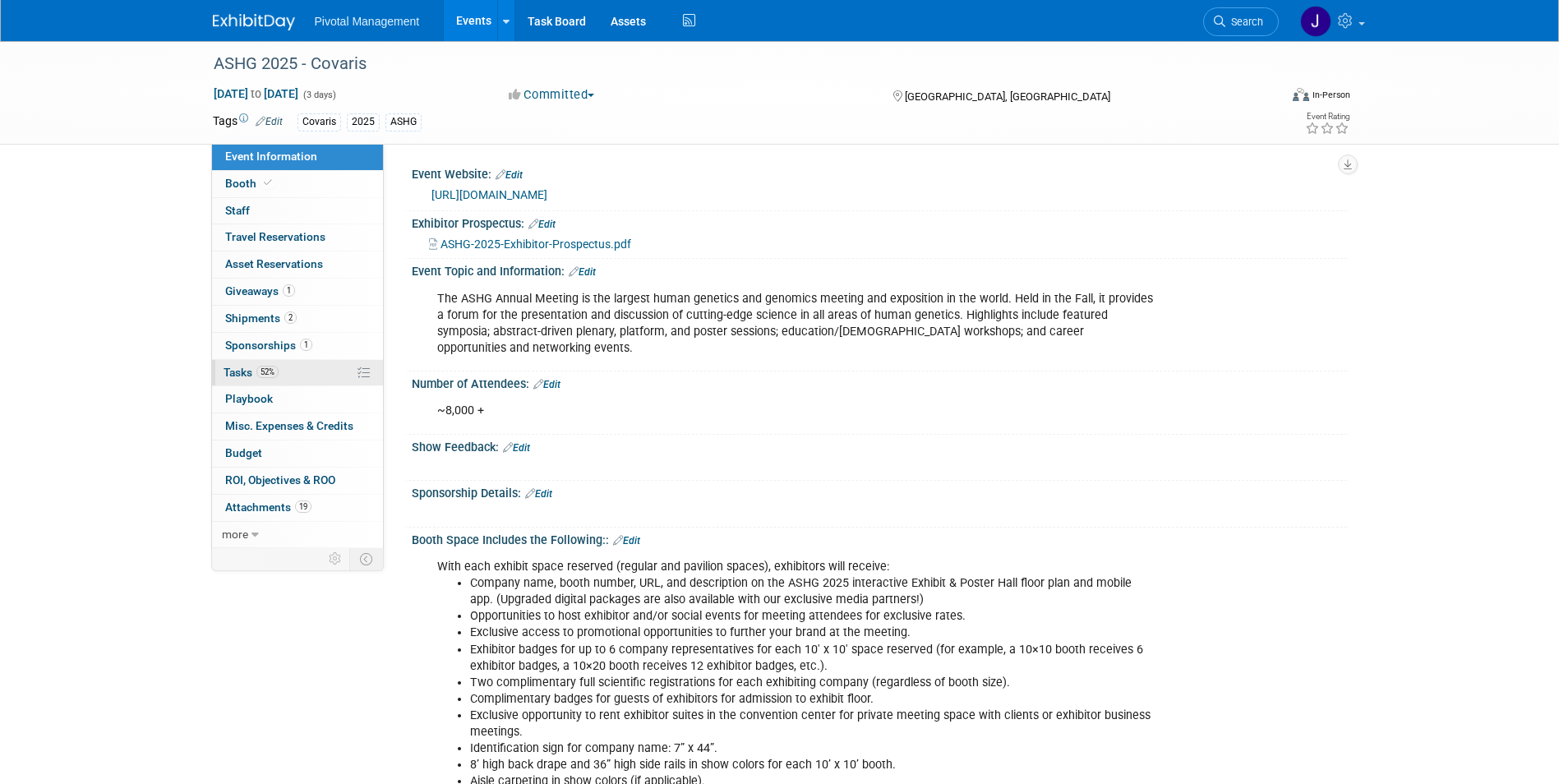 scroll, scrollTop: 0, scrollLeft: 0, axis: both 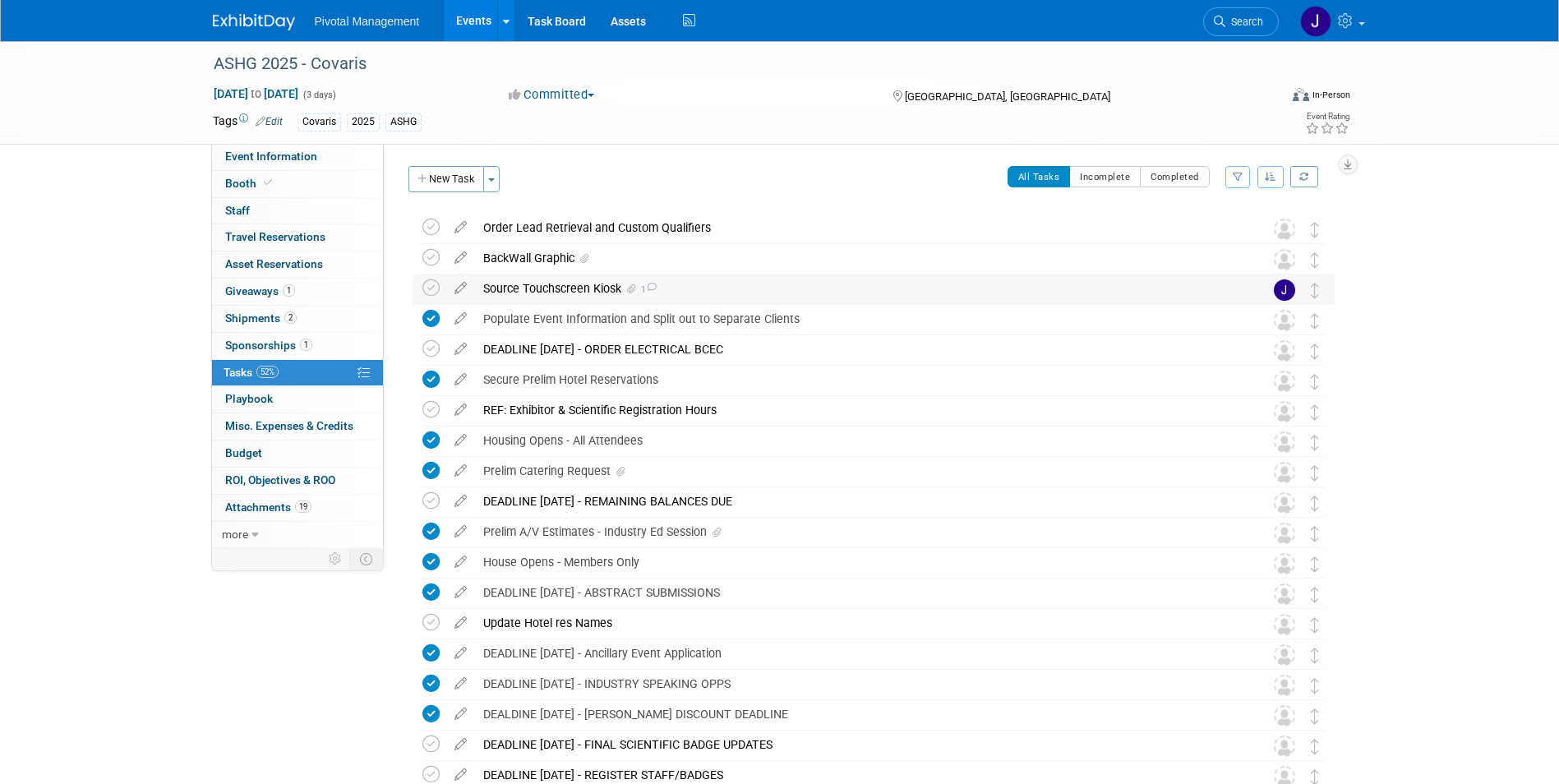 click on "Source Touchscreen Kiosk
1" at bounding box center [858, 288] 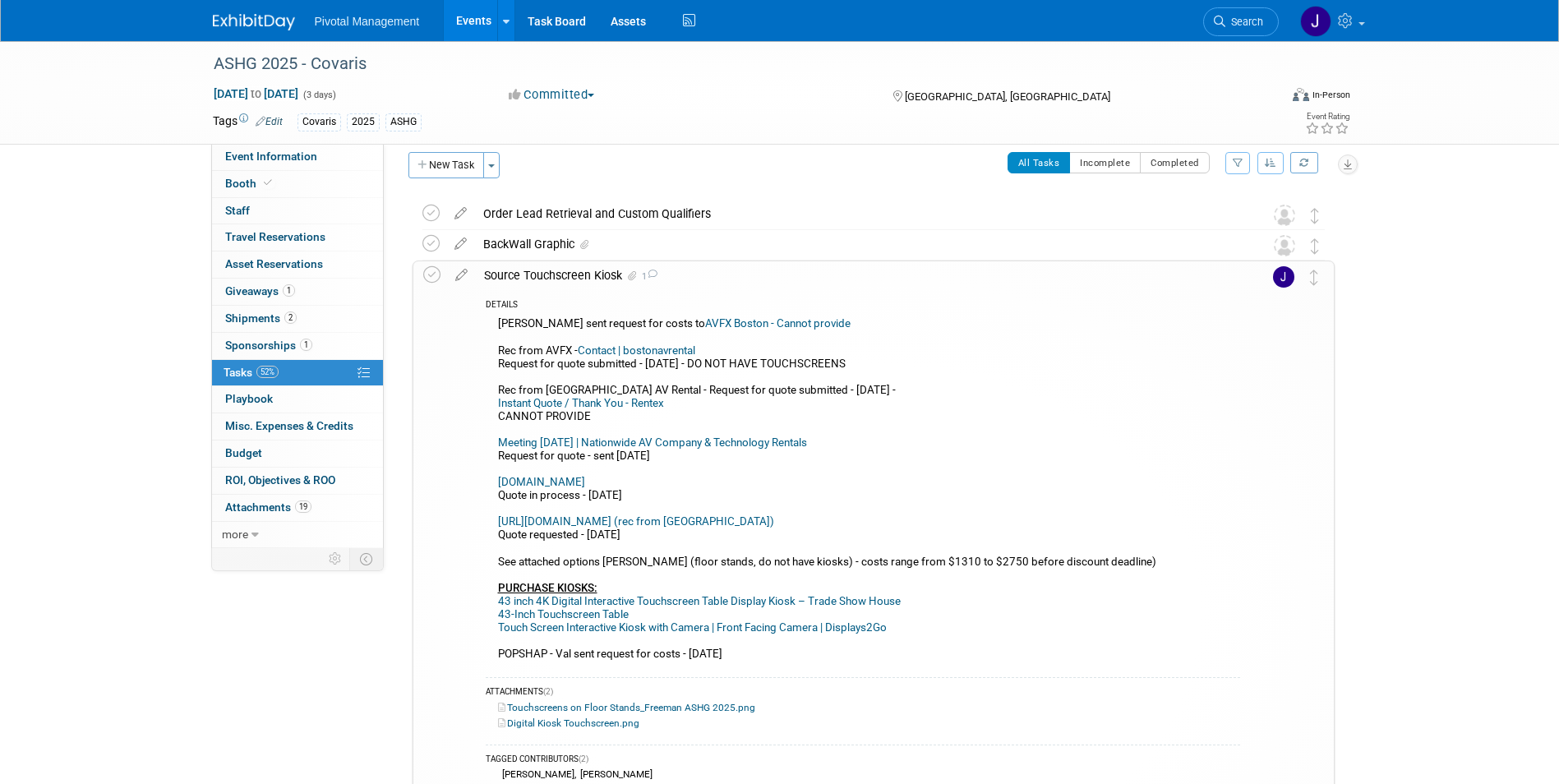 scroll, scrollTop: 60, scrollLeft: 0, axis: vertical 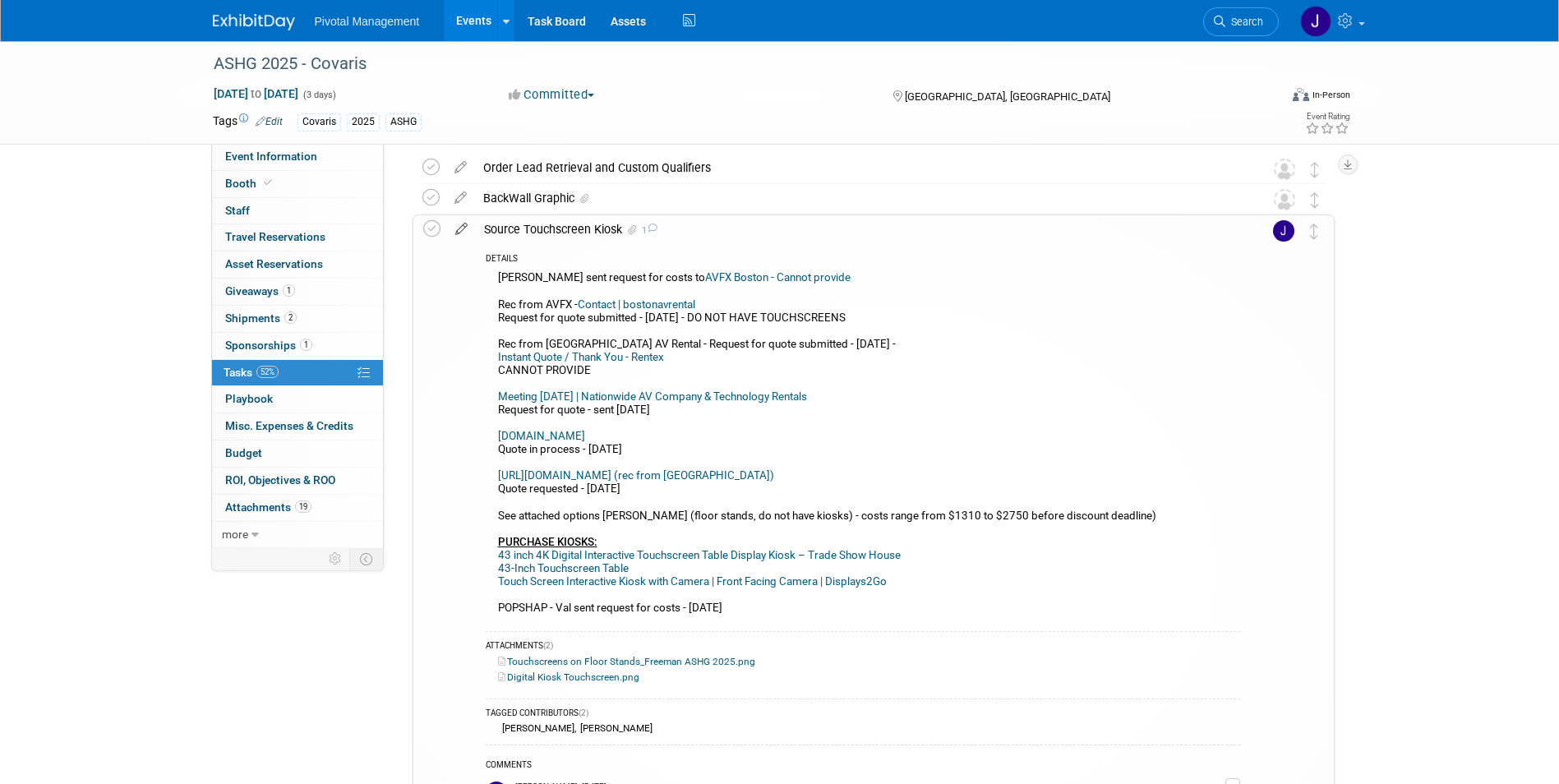 click at bounding box center [461, 225] 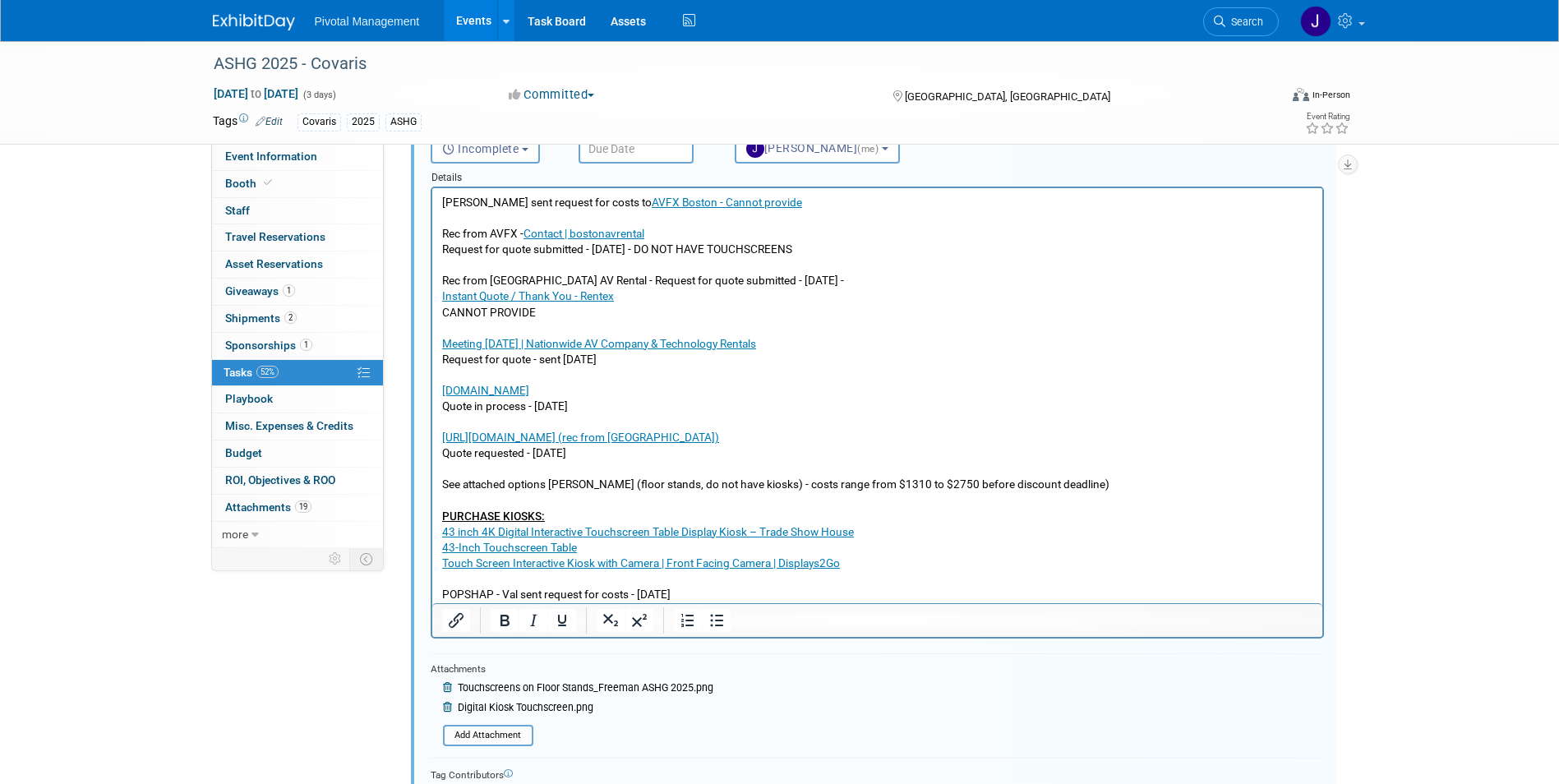 scroll, scrollTop: 221, scrollLeft: 0, axis: vertical 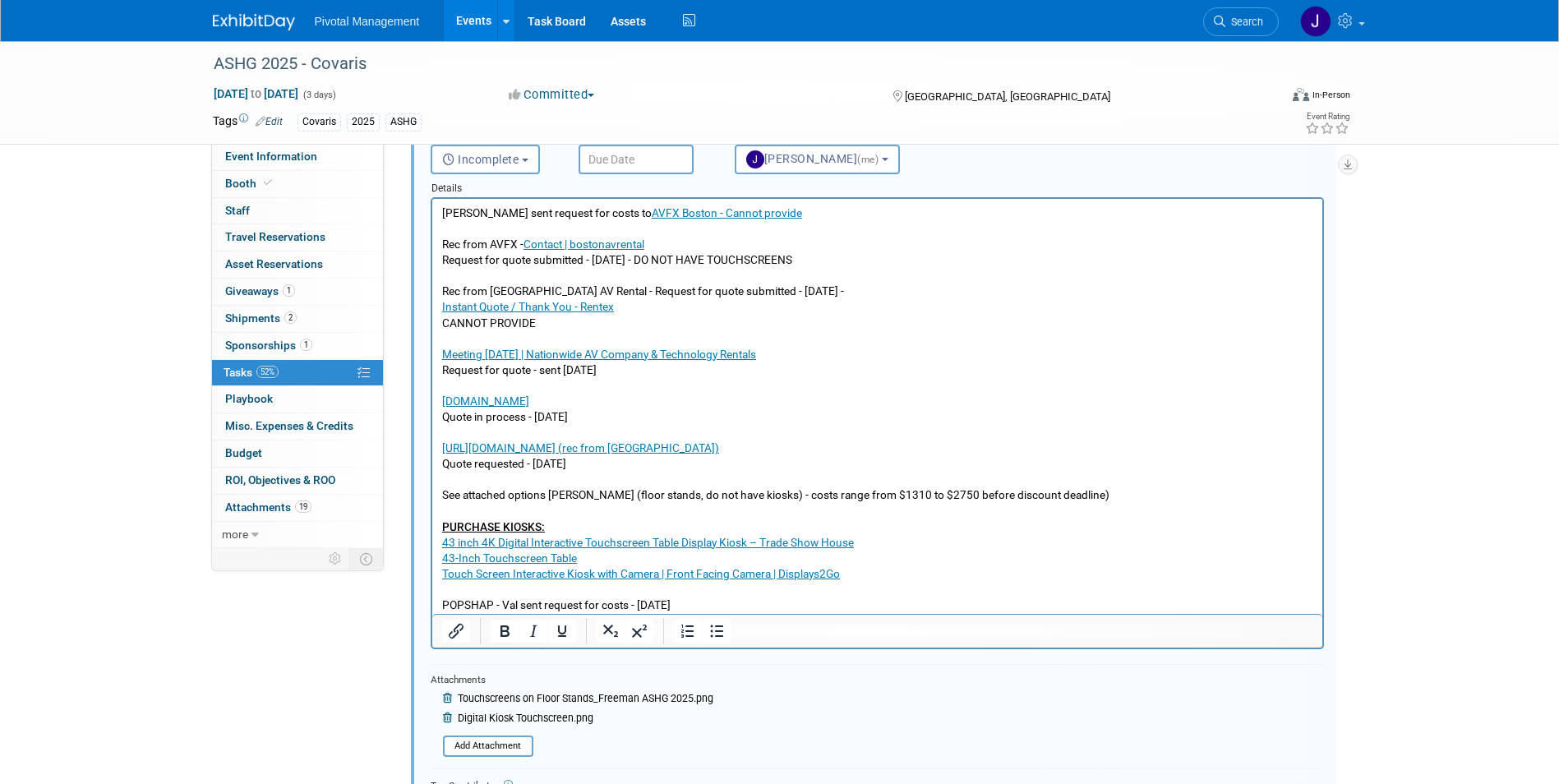 click on "[PERSON_NAME] sent request for costs to  AVFX Boston - Cannot provide Rec from AVFX -  Contact | bostonavrental Request for quote submitted - [DATE] - DO NOT HAVE TOUCHSCREENS Rec from [GEOGRAPHIC_DATA] AV Rental - Request for quote submitted - [DATE] - Instant Quote / Thank You - Rentex CANNOT PROVIDE Meeting [DATE] | Nationwide AV Company & Technology Rentals  Request for quote - sent [DATE] [DOMAIN_NAME]  Quote in process - [DATE] [URL][DOMAIN_NAME] (rec from Bri) Quote requested - [DATE] See attached options [PERSON_NAME] (floor stands, do not have kiosks) - costs range from $1310 to $2750 before discount deadline)  PURCHASE KIOSKS: 43 inch 4K Digital Interactive Touchscreen Table Display Kiosk – Trade Show House 43-Inch Touchscreen Table Touch Screen Interactive Kiosk with Camera | Front Facing Camera | Displays2Go POPSHAP - Val sent request for costs - [DATE]" at bounding box center [877, 409] 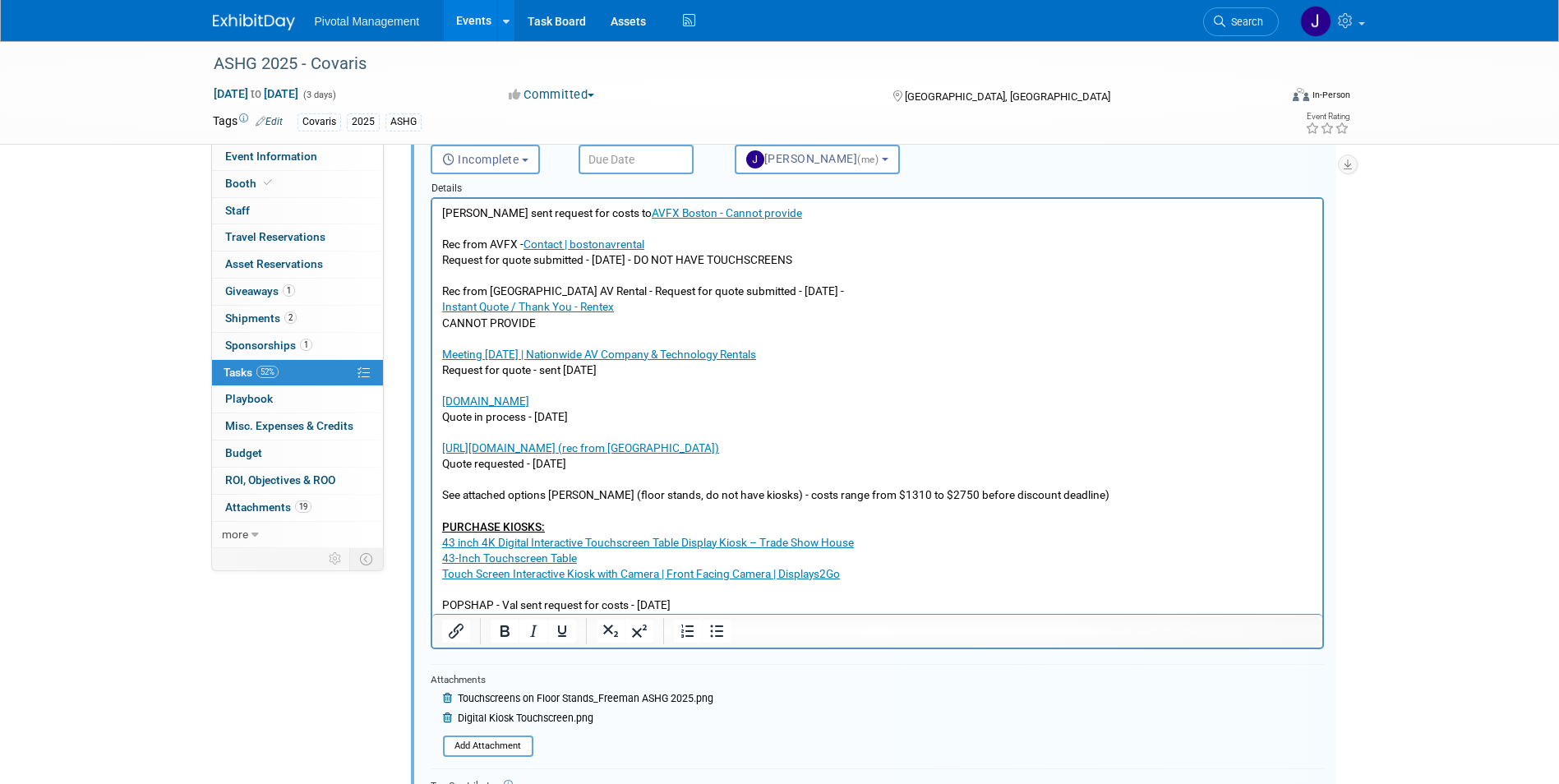 type 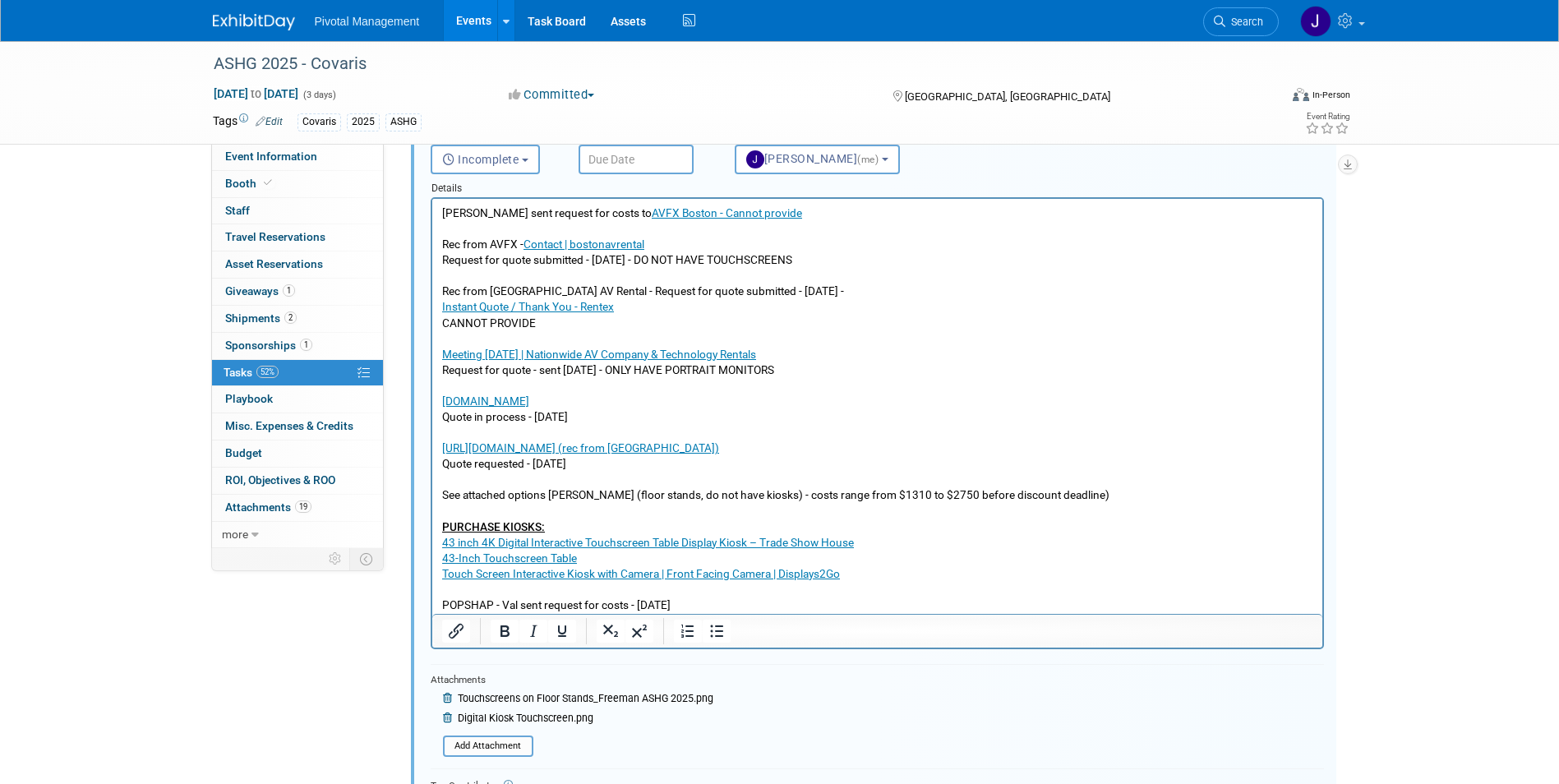 drag, startPoint x: 824, startPoint y: 371, endPoint x: 565, endPoint y: 367, distance: 259.03089 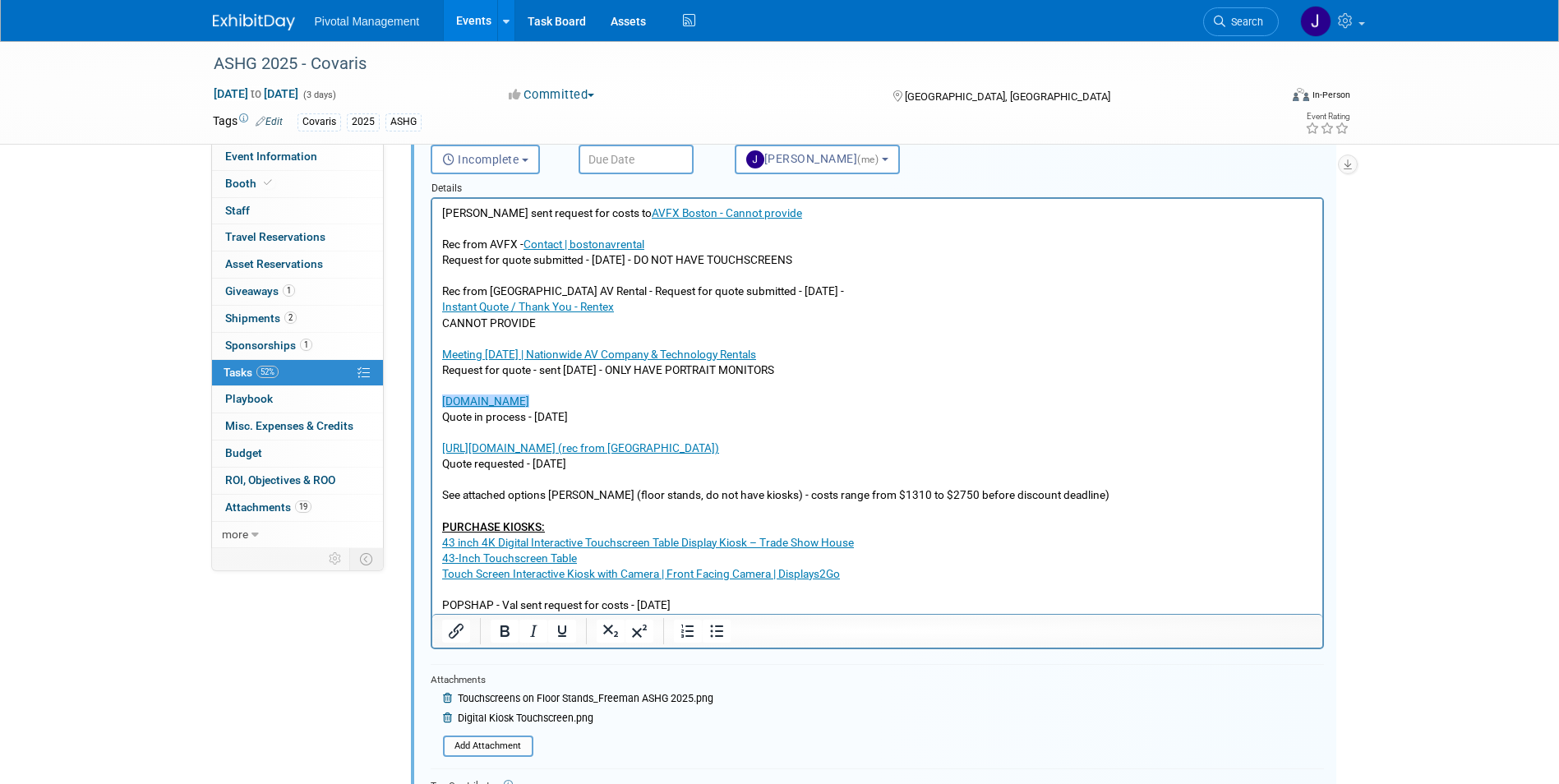 click on "[PERSON_NAME] sent request for costs to  AVFX Boston - Cannot provide Rec from AVFX -  Contact | bostonavrental Request for quote submitted - [DATE] - DO NOT HAVE TOUCHSCREENS Rec from [GEOGRAPHIC_DATA] AV Rental - Request for quote submitted - [DATE] - Instant Quote / Thank You - Rentex CANNOT PROVIDE Meeting [DATE] | Nationwide AV Company & Technology Rentals  Request for quote - sent [DATE] - ONLY HAVE PORTRAIT MONITORS  [DOMAIN_NAME]  Quote in process - [DATE] [URL][DOMAIN_NAME] (rec from Bri) Quote requested - [DATE] See attached options [PERSON_NAME] (floor stands, do not have kiosks) - costs range from $1310 to $2750 before discount deadline)  PURCHASE KIOSKS: 43 inch 4K Digital Interactive Touchscreen Table Display Kiosk – Trade Show House 43-Inch Touchscreen Table Touch Screen Interactive Kiosk with Camera | Front Facing Camera | Displays2Go POPSHAP - Val sent request for costs - [DATE]" at bounding box center [877, 409] 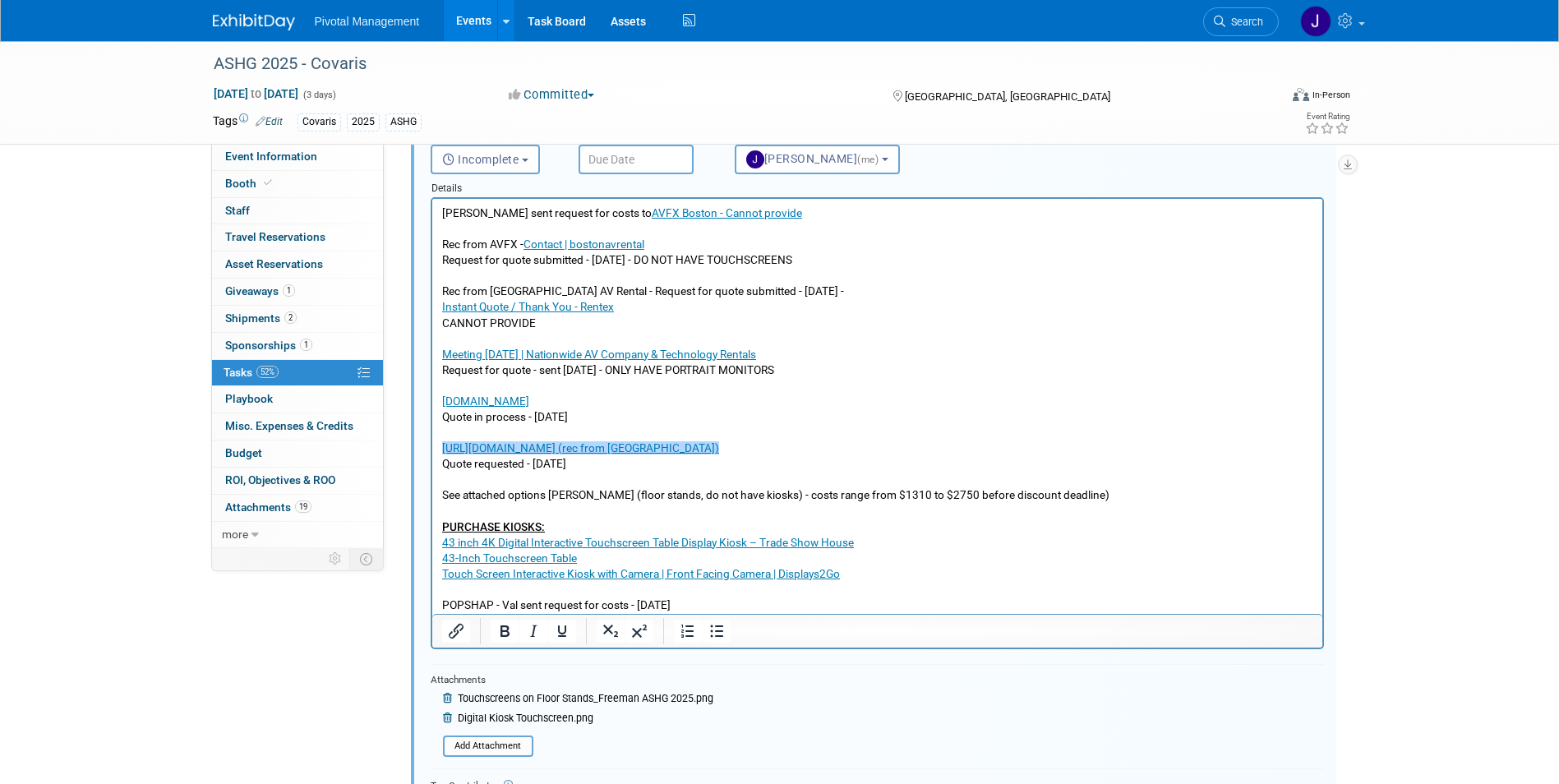 click on "[URL][DOMAIN_NAME] (rec from [GEOGRAPHIC_DATA])" at bounding box center [579, 448] 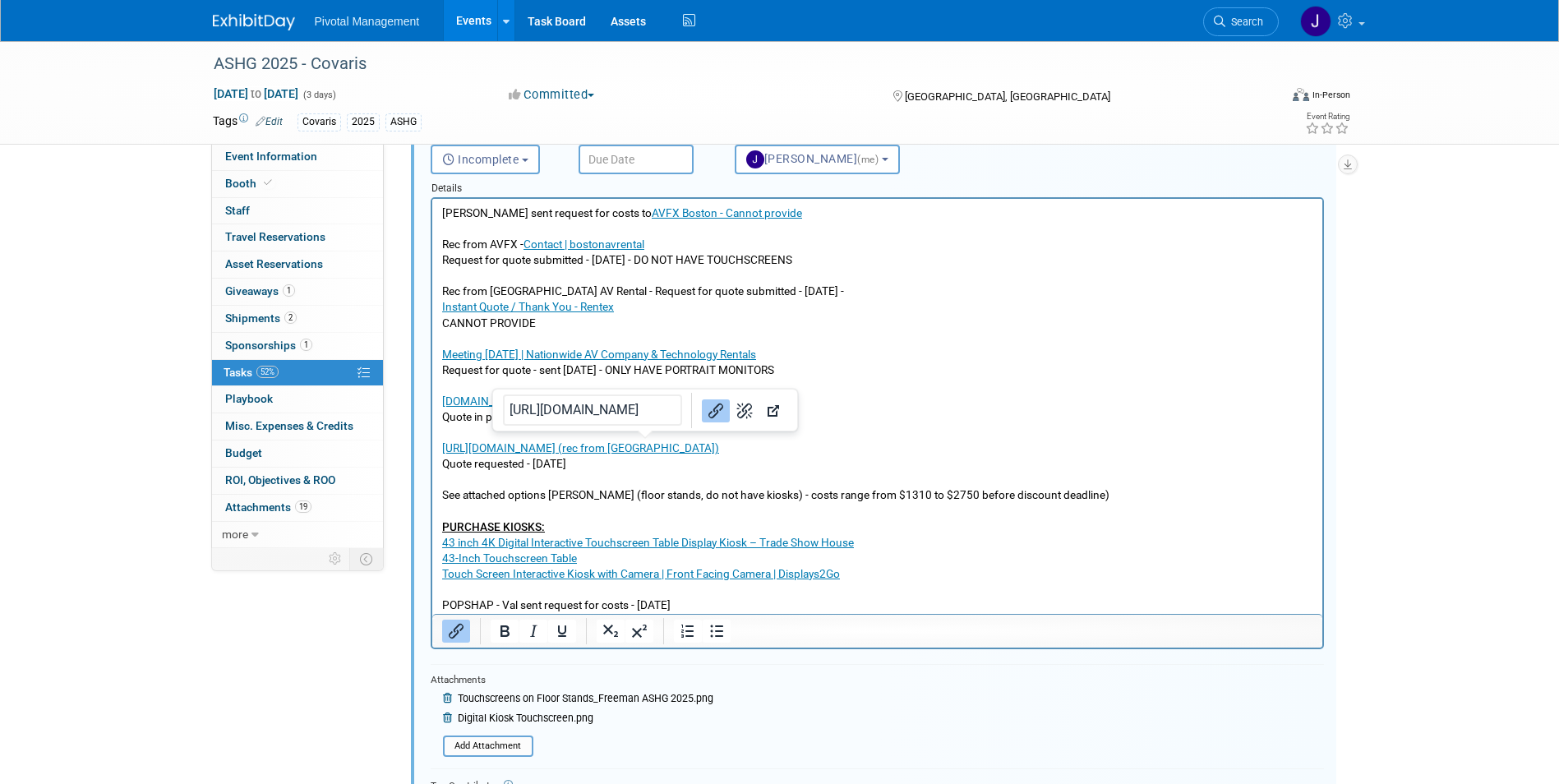 click on "[PERSON_NAME] sent request for costs to  AVFX Boston - Cannot provide Rec from AVFX -  Contact | bostonavrental Request for quote submitted - [DATE] - DO NOT HAVE TOUCHSCREENS Rec from [GEOGRAPHIC_DATA] AV Rental - Request for quote submitted - [DATE] - Instant Quote / Thank You - Rentex CANNOT PROVIDE Meeting [DATE] | Nationwide AV Company & Technology Rentals  Request for quote - sent [DATE] - ONLY HAVE PORTRAIT MONITORS  [DOMAIN_NAME]  Quote in process - [DATE] [URL][DOMAIN_NAME] (rec from Bri) Quote requested - [DATE] See attached options [PERSON_NAME] (floor stands, do not have kiosks) - costs range from $1310 to $2750 before discount deadline)  PURCHASE KIOSKS: 43 inch 4K Digital Interactive Touchscreen Table Display Kiosk – Trade Show House 43-Inch Touchscreen Table Touch Screen Interactive Kiosk with Camera | Front Facing Camera | Displays2Go POPSHAP - Val sent request for costs - [DATE]" at bounding box center [877, 409] 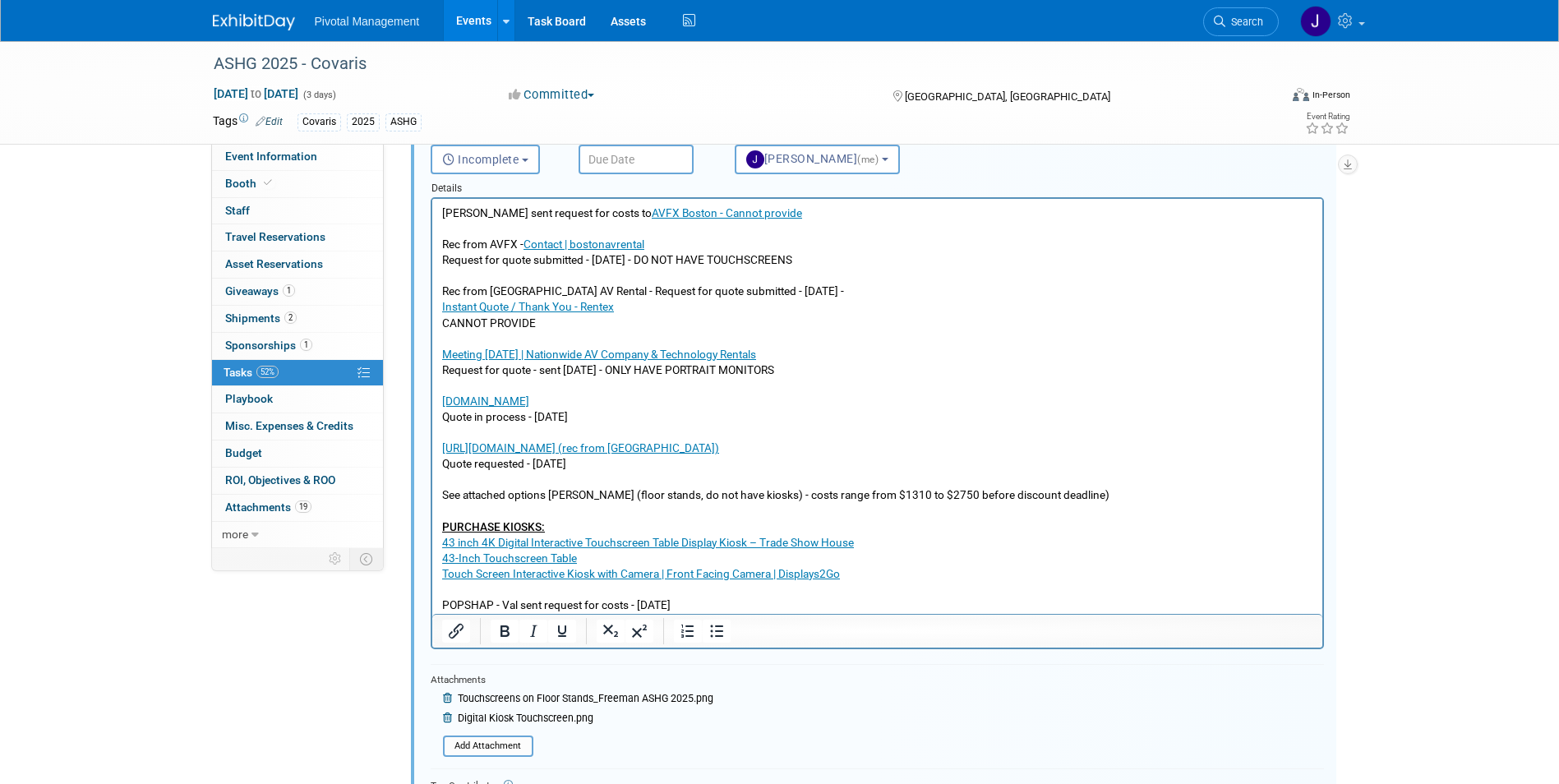 click on "[PERSON_NAME] sent request for costs to  AVFX Boston - Cannot provide Rec from AVFX -  Contact | bostonavrental Request for quote submitted - [DATE] - DO NOT HAVE TOUCHSCREENS Rec from [GEOGRAPHIC_DATA] AV Rental - Request for quote submitted - [DATE] - Instant Quote / Thank You - Rentex CANNOT PROVIDE Meeting [DATE] | Nationwide AV Company & Technology Rentals  Request for quote - sent [DATE] - ONLY HAVE PORTRAIT MONITORS  [DOMAIN_NAME]  Quote in process - [DATE] [URL][DOMAIN_NAME] (rec from Bri) Quote requested - [DATE] See attached options [PERSON_NAME] (floor stands, do not have kiosks) - costs range from $1310 to $2750 before discount deadline)  PURCHASE KIOSKS: 43 inch 4K Digital Interactive Touchscreen Table Display Kiosk – Trade Show House 43-Inch Touchscreen Table Touch Screen Interactive Kiosk with Camera | Front Facing Camera | Displays2Go POPSHAP - Val sent request for costs - [DATE]" at bounding box center (877, 409) 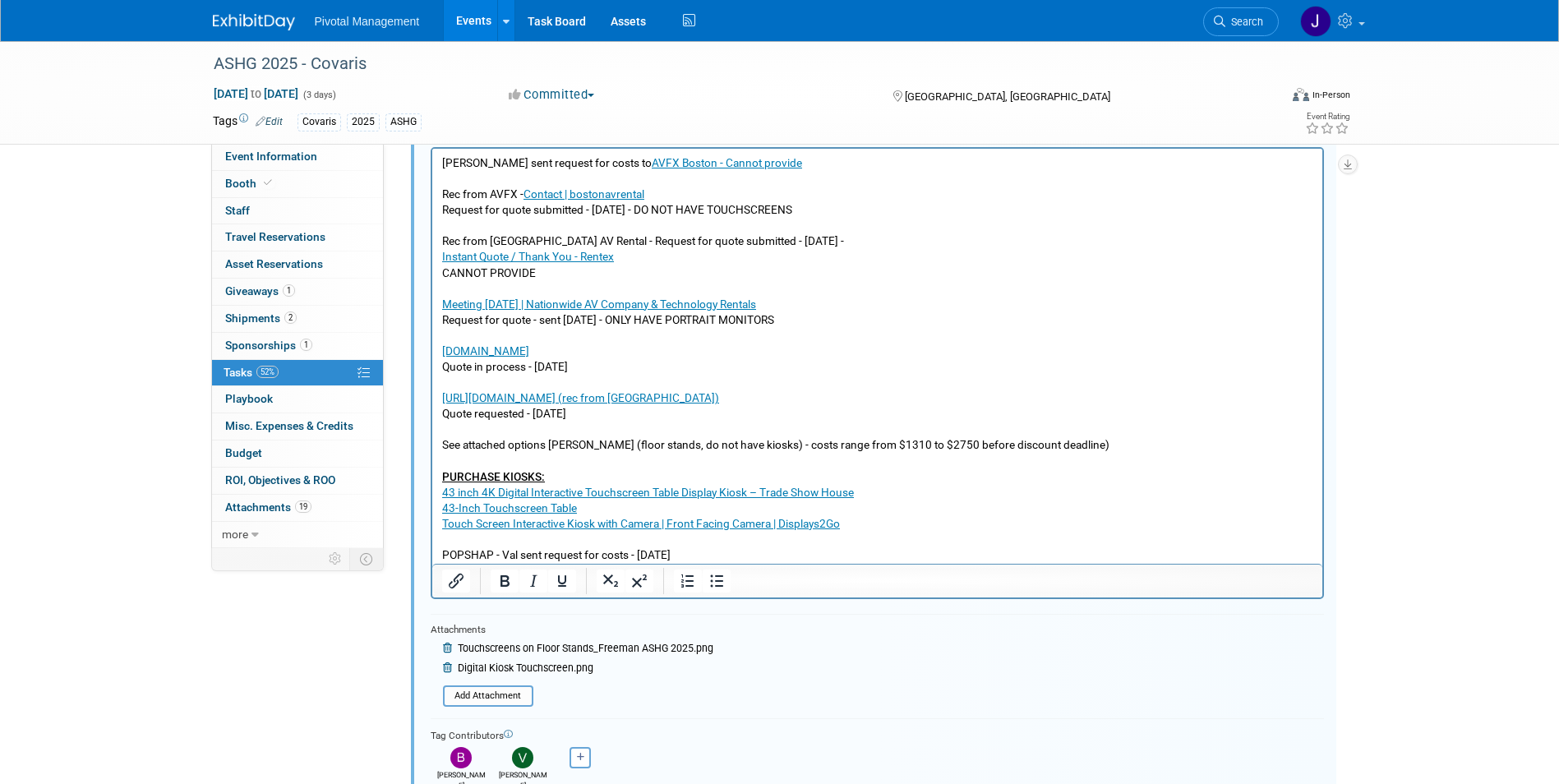 scroll, scrollTop: 279, scrollLeft: 0, axis: vertical 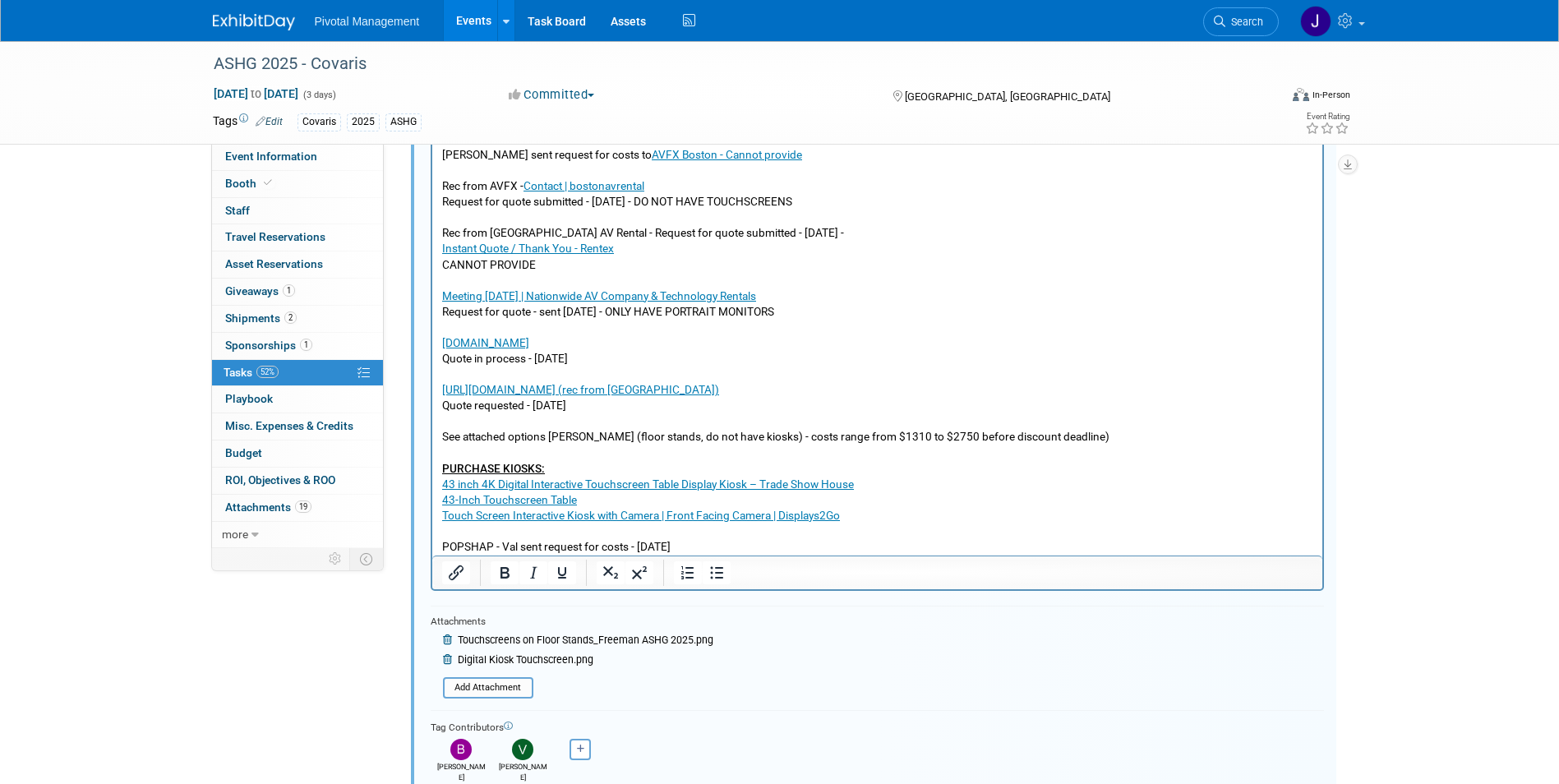 click on "[PERSON_NAME] sent request for costs to  AVFX Boston - Cannot provide Rec from AVFX -  Contact | bostonavrental Request for quote submitted - [DATE] - DO NOT HAVE TOUCHSCREENS Rec from [GEOGRAPHIC_DATA] AV Rental - Request for quote submitted - [DATE] - Instant Quote / Thank You - Rentex CANNOT PROVIDE Meeting [DATE] | Nationwide AV Company & Technology Rentals  Request for quote - sent [DATE] - ONLY HAVE PORTRAIT MONITORS  [DOMAIN_NAME]  Quote in process - [DATE] [URL][DOMAIN_NAME] (rec from Bri) Quote requested - [DATE] See attached options [PERSON_NAME] (floor stands, do not have kiosks) - costs range from $1310 to $2750 before discount deadline)  PURCHASE KIOSKS: 43 inch 4K Digital Interactive Touchscreen Table Display Kiosk – Trade Show House 43-Inch Touchscreen Table Touch Screen Interactive Kiosk with Camera | Front Facing Camera | Displays2Go POPSHAP - Val sent request for costs - [DATE]" at bounding box center [877, 351] 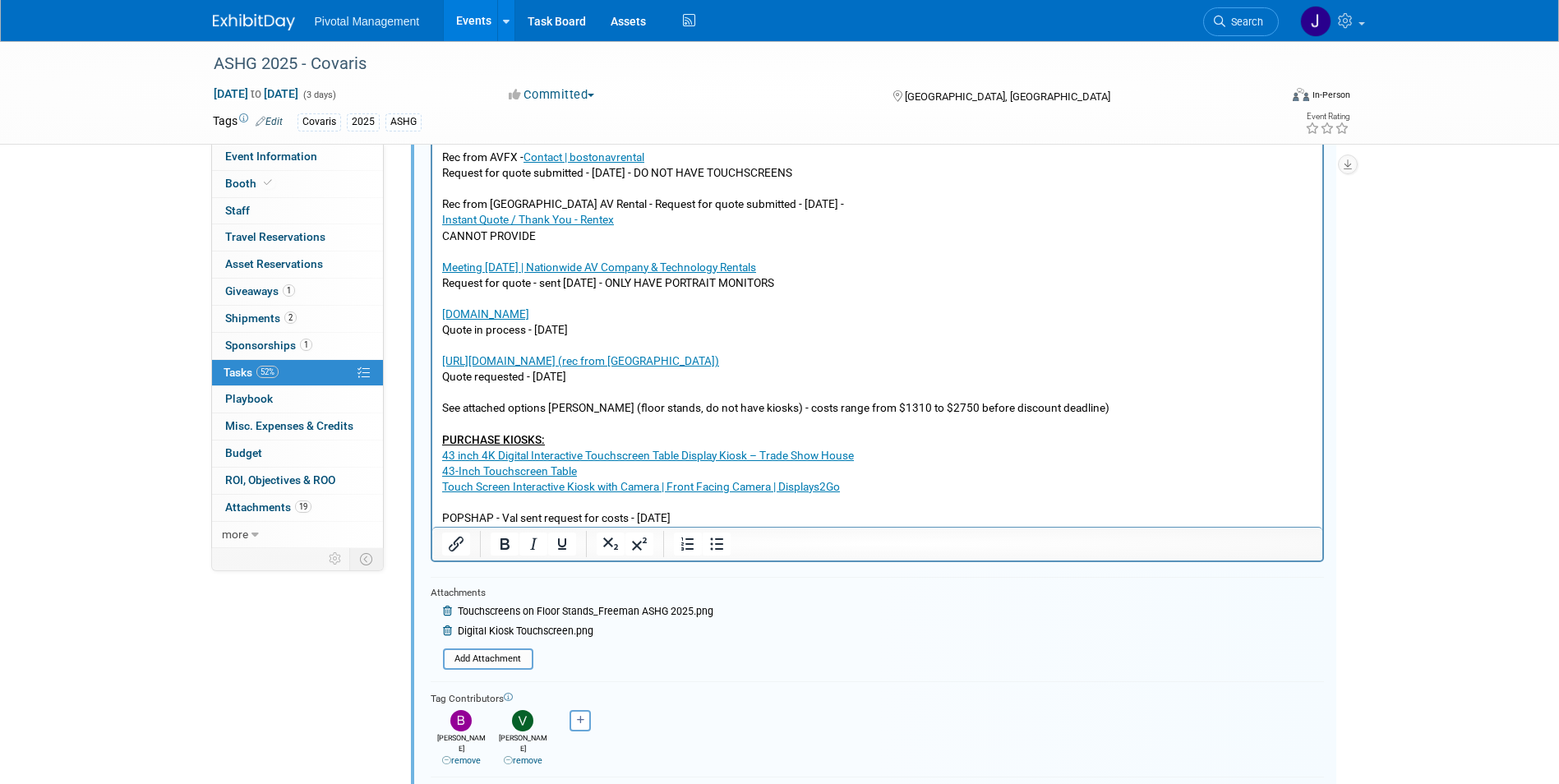 scroll, scrollTop: 310, scrollLeft: 0, axis: vertical 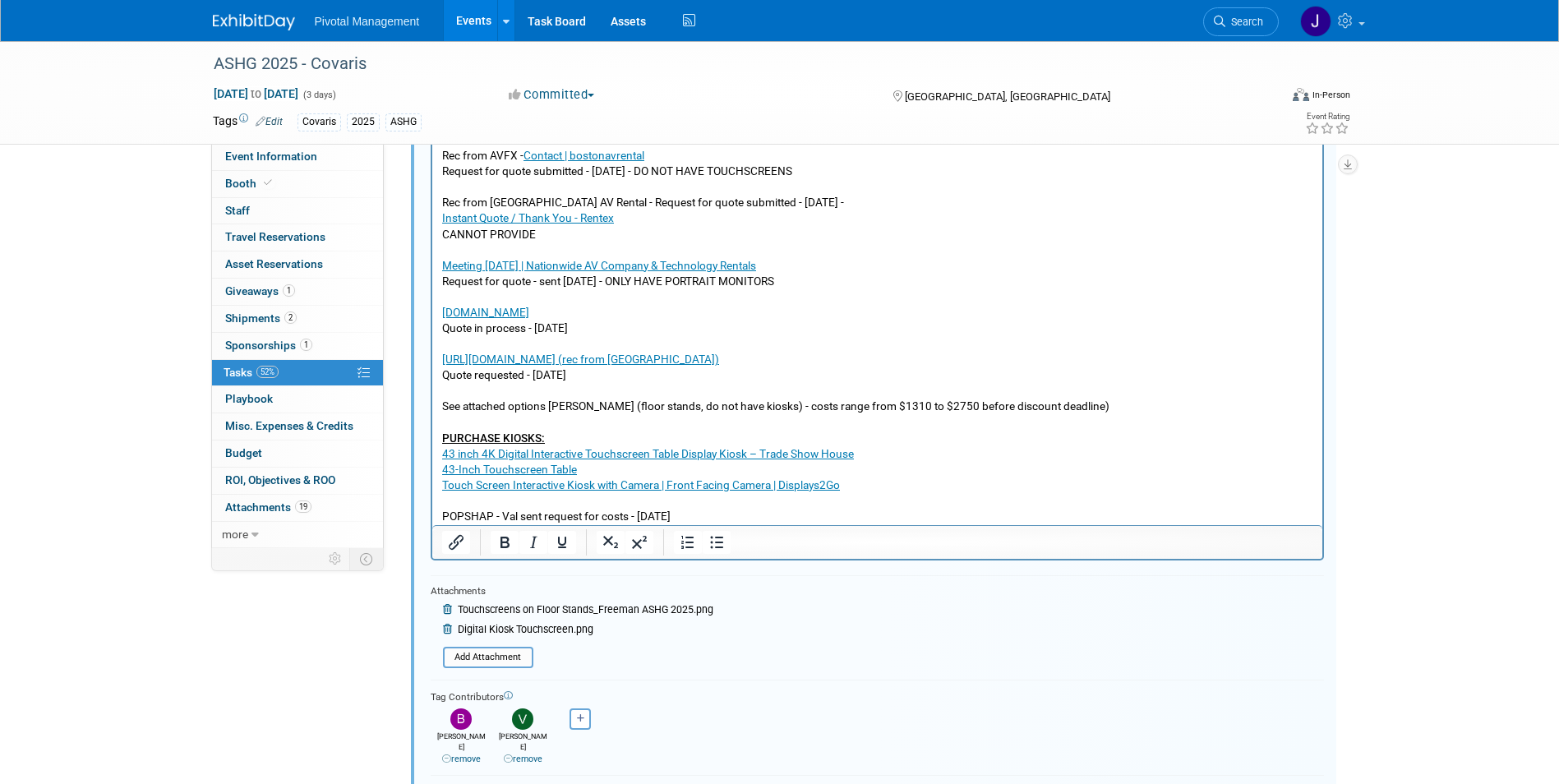 click on "43 inch 4K Digital Interactive Touchscreen Table Display Kiosk – Trade Show House" at bounding box center [647, 454] 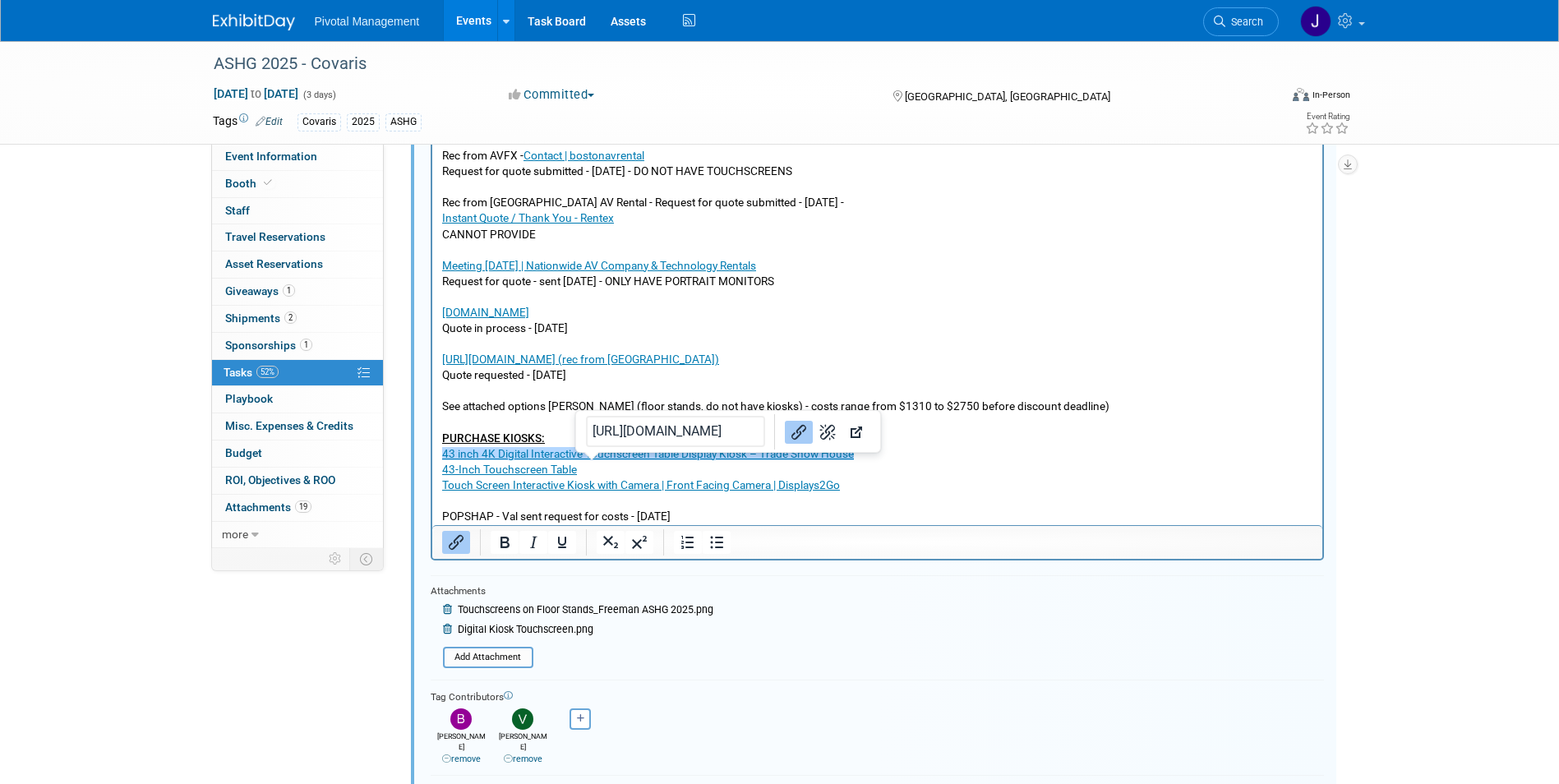 click on "[PERSON_NAME] sent request for costs to  AVFX Boston - Cannot provide Rec from AVFX -  Contact | bostonavrental Request for quote submitted - [DATE] - DO NOT HAVE TOUCHSCREENS Rec from [GEOGRAPHIC_DATA] AV Rental - Request for quote submitted - [DATE] - Instant Quote / Thank You - Rentex CANNOT PROVIDE Meeting [DATE] | Nationwide AV Company & Technology Rentals  Request for quote - sent [DATE] - ONLY HAVE PORTRAIT MONITORS  [DOMAIN_NAME]  Quote in process - [DATE] [URL][DOMAIN_NAME] (rec from Bri) Quote requested - [DATE] See attached options [PERSON_NAME] (floor stands, do not have kiosks) - costs range from $1310 to $2750 before discount deadline)  PURCHASE KIOSKS: 43 inch 4K Digital Interactive Touchscreen Table Display Kiosk – Trade Show House 43-Inch Touchscreen Table Touch Screen Interactive Kiosk with Camera | Front Facing Camera | Displays2Go POPSHAP - Val sent request for costs - [DATE]" at bounding box center [877, 321] 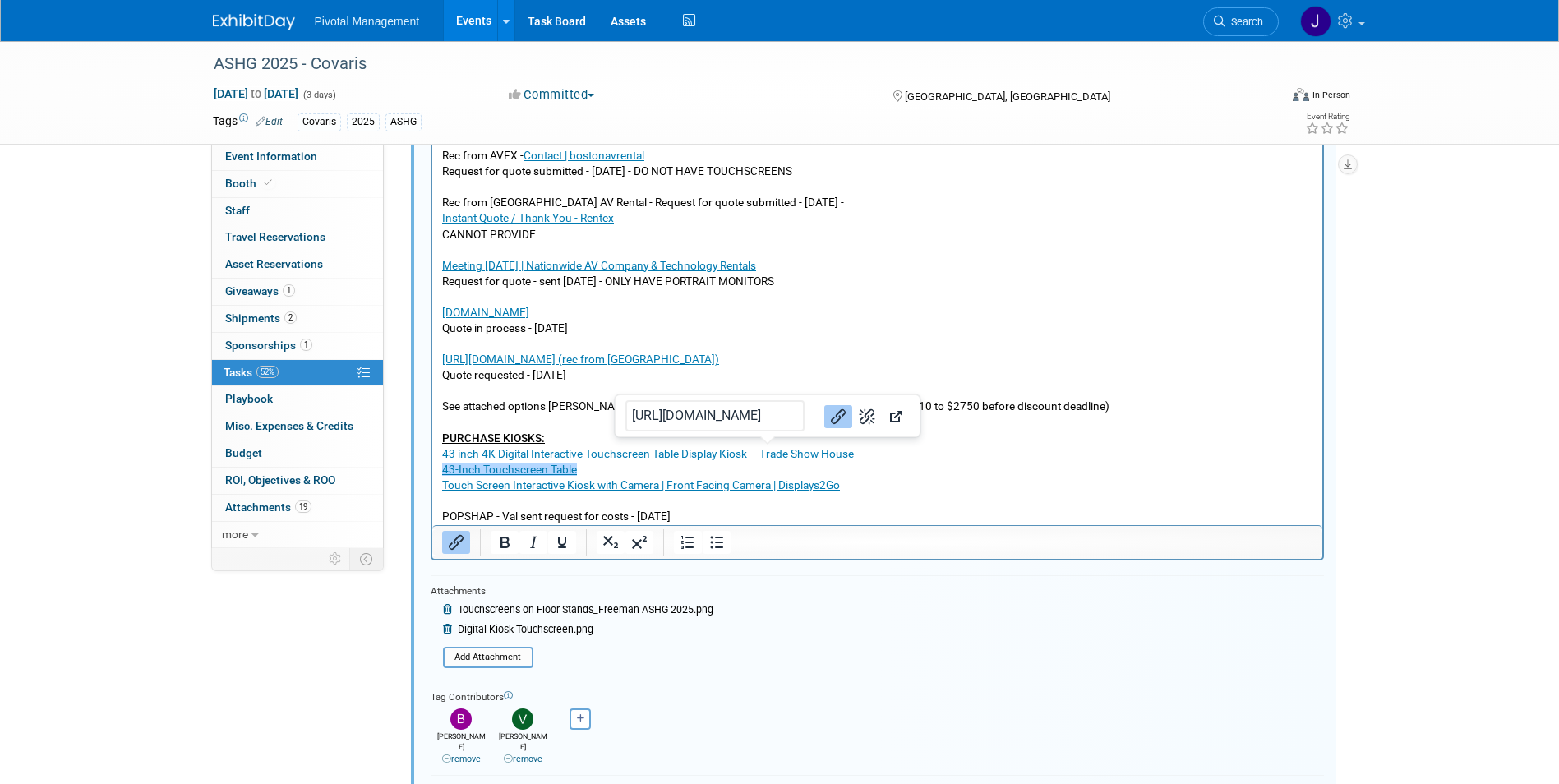 click on "43 inch 4K Digital Interactive Touchscreen Table Display Kiosk – Trade Show House" at bounding box center (647, 454) 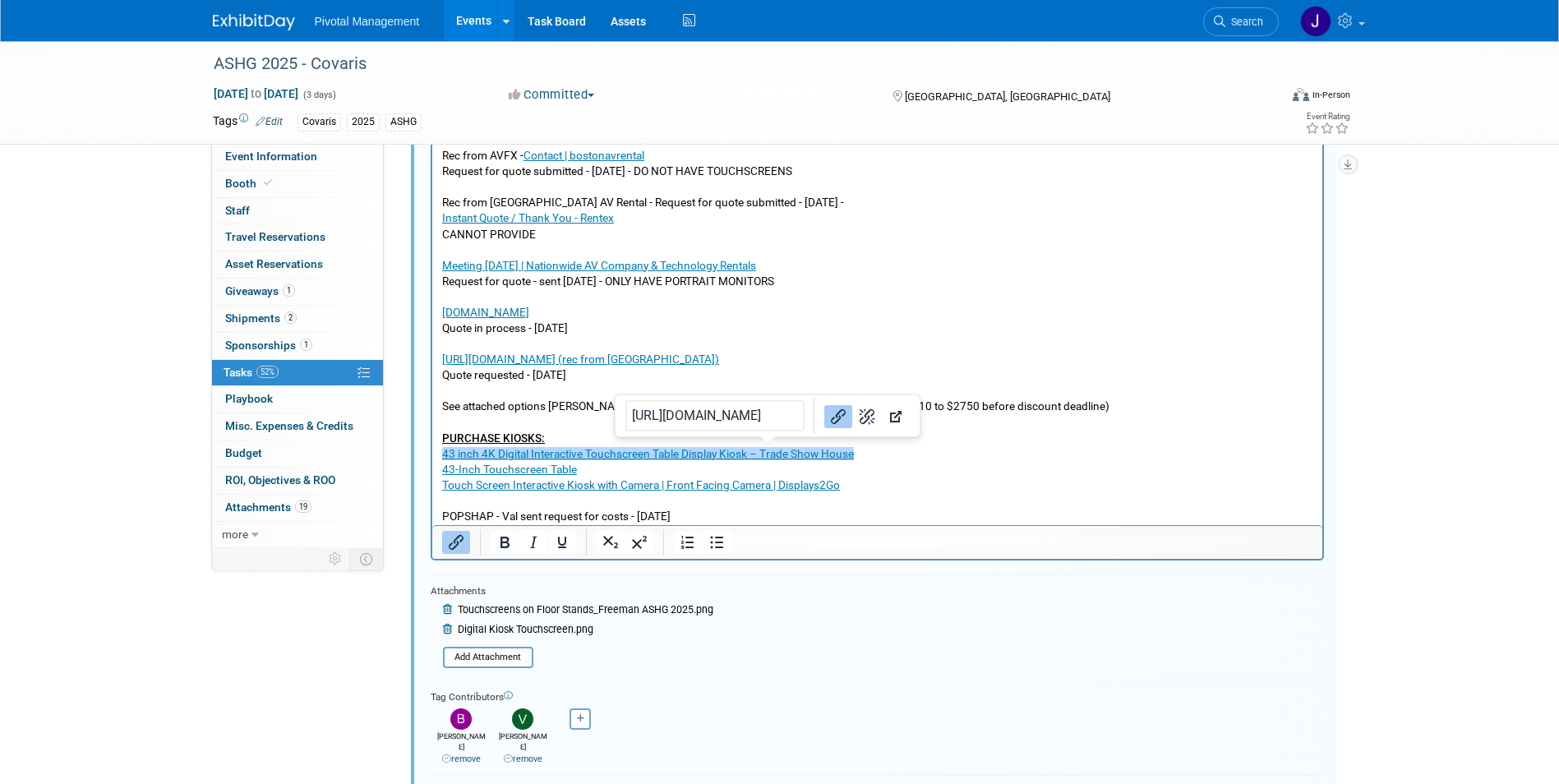click on "43 inch 4K Digital Interactive Touchscreen Table Display Kiosk – Trade Show House" at bounding box center (647, 454) 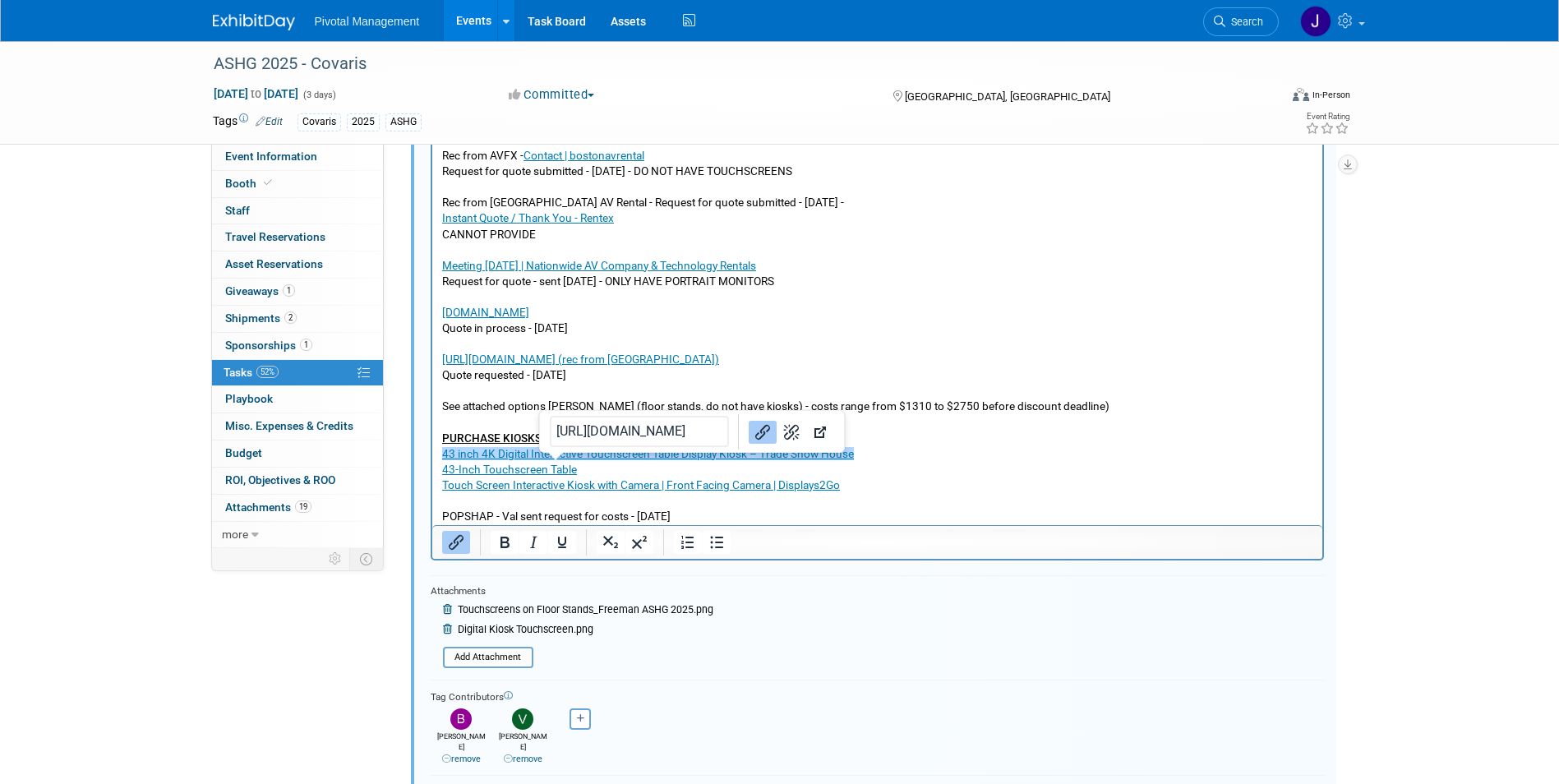 click on "43-Inch Touchscreen Table" at bounding box center (509, 469) 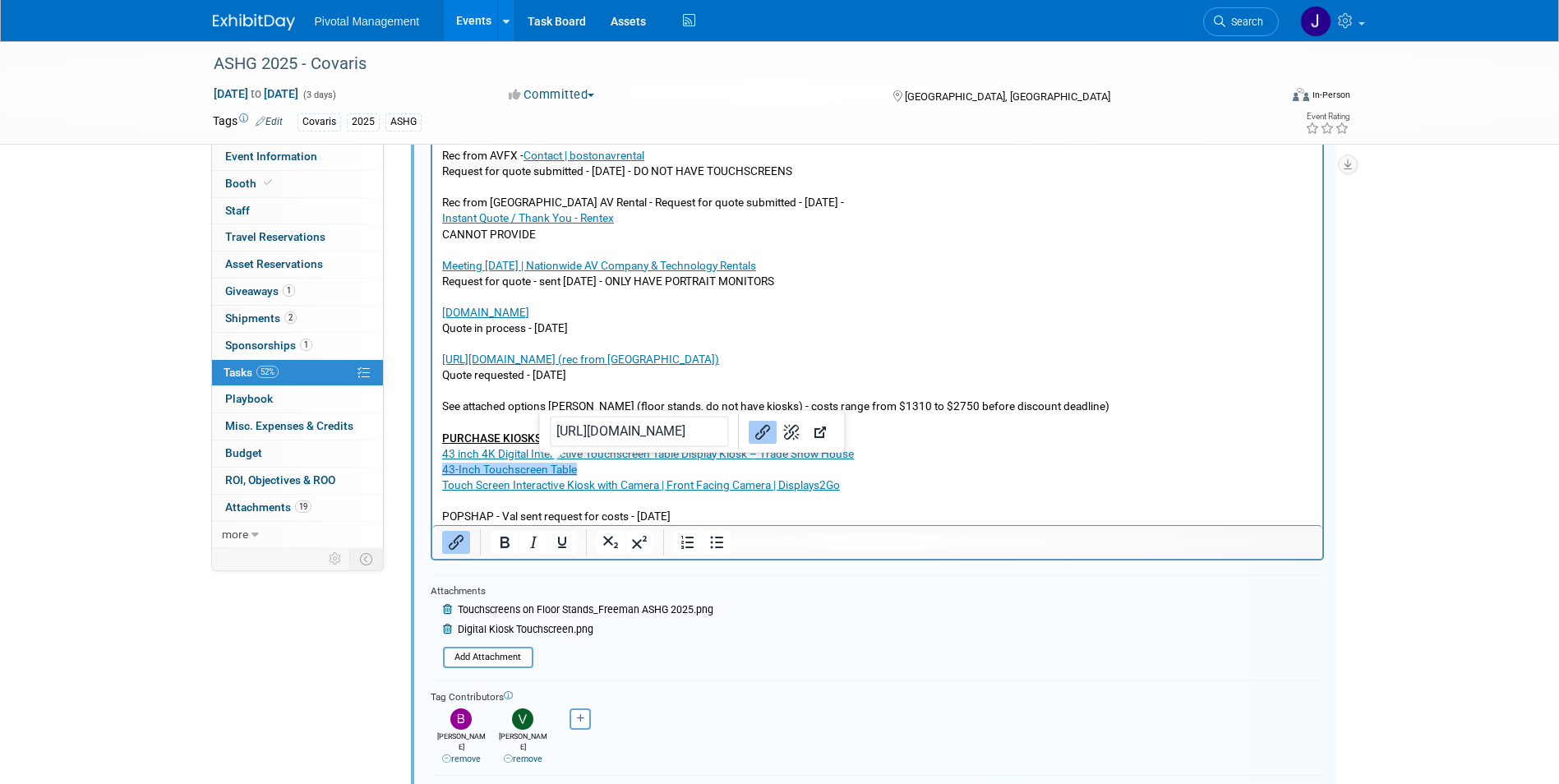 click on "43-Inch Touchscreen Table" at bounding box center (509, 469) 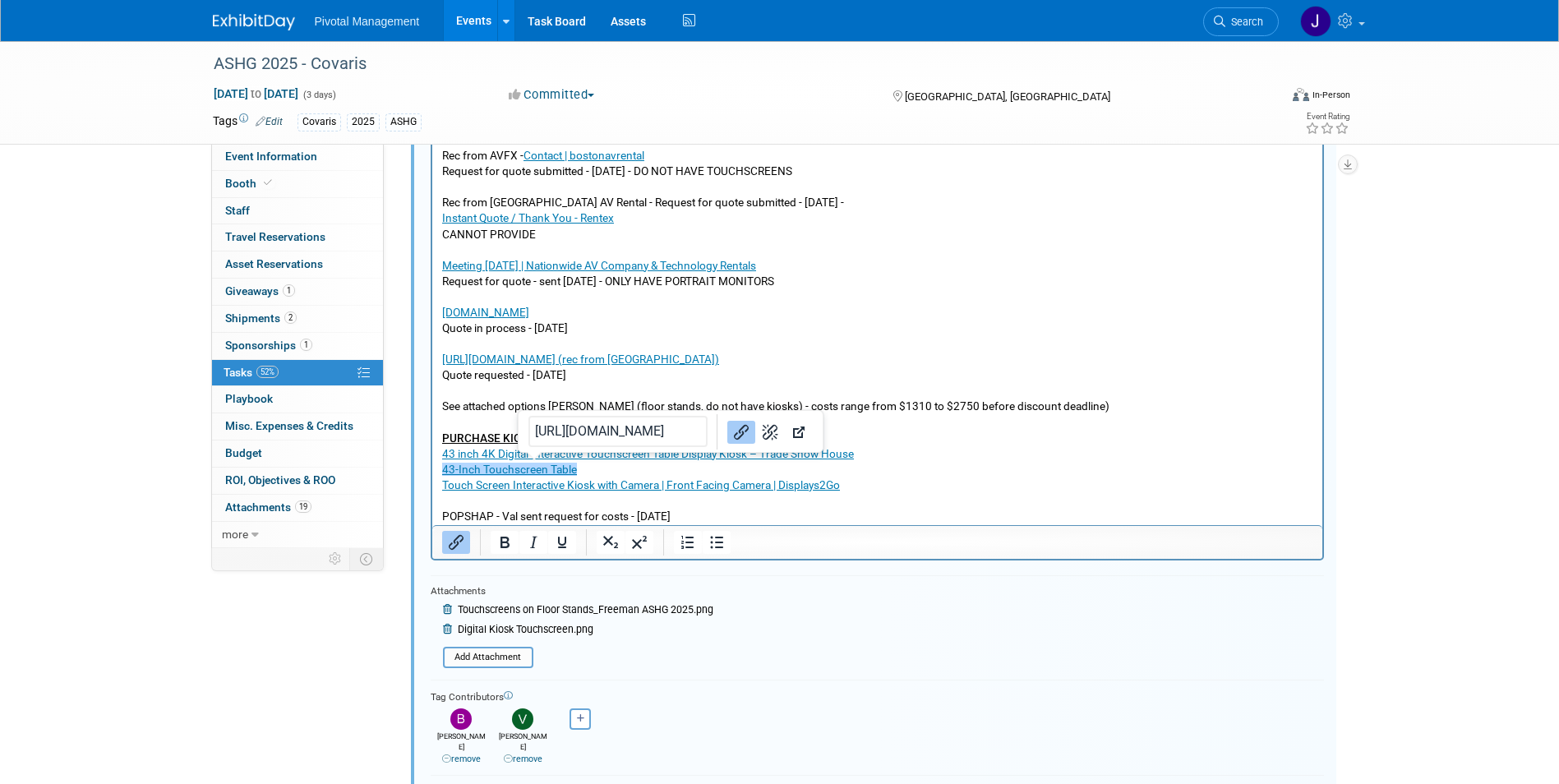 click on "43-Inch Touchscreen Table" at bounding box center (509, 469) 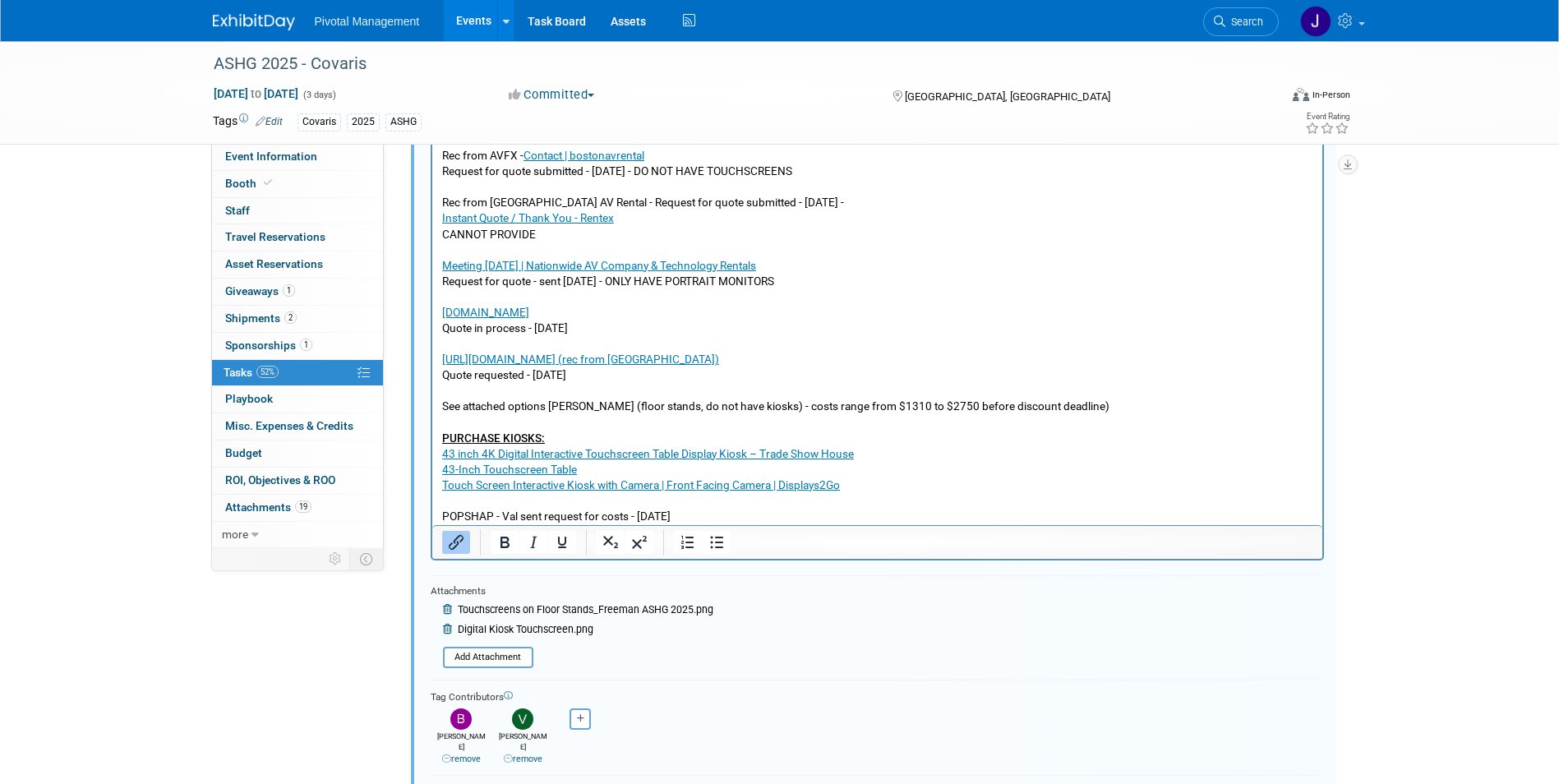 click on "[PERSON_NAME] sent request for costs to  AVFX Boston - Cannot provide Rec from AVFX -  Contact | bostonavrental Request for quote submitted - [DATE] - DO NOT HAVE TOUCHSCREENS Rec from [GEOGRAPHIC_DATA] AV Rental - Request for quote submitted - [DATE] - Instant Quote / Thank You - Rentex CANNOT PROVIDE Meeting [DATE] | Nationwide AV Company & Technology Rentals  Request for quote - sent [DATE] - ONLY HAVE PORTRAIT MONITORS  [DOMAIN_NAME]  Quote in process - [DATE] [URL][DOMAIN_NAME] (rec from Bri) Quote requested - [DATE] See attached options [PERSON_NAME] (floor stands, do not have kiosks) - costs range from $1310 to $2750 before discount deadline)  PURCHASE KIOSKS: 43 inch 4K Digital Interactive Touchscreen Table Display Kiosk – Trade Show House 43-Inch Touchscreen Table Touch Screen Interactive Kiosk with Camera | Front Facing Camera | Displays2Go POPSHAP - Val sent request for costs - [DATE]" at bounding box center [877, 321] 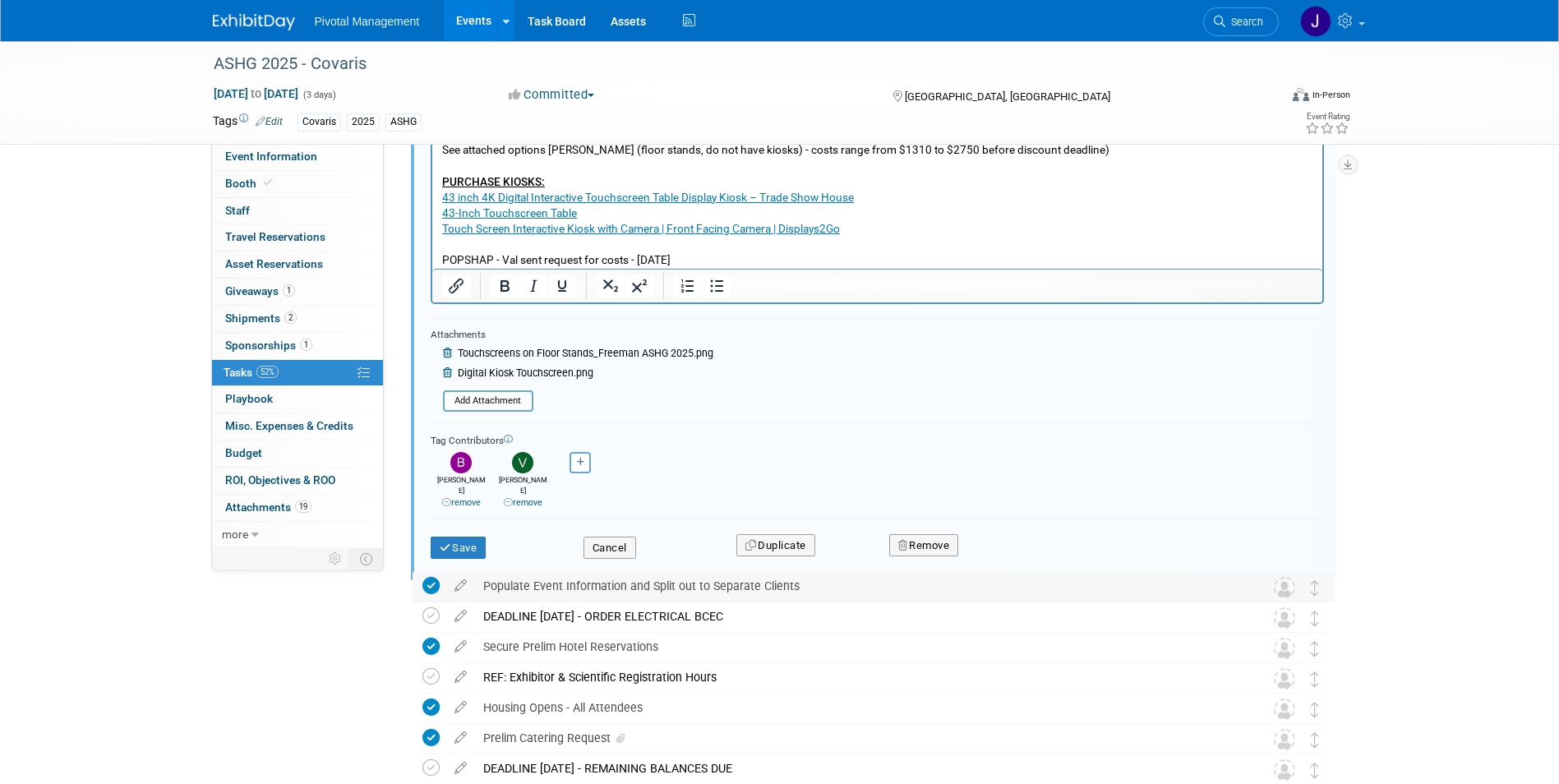 scroll, scrollTop: 588, scrollLeft: 0, axis: vertical 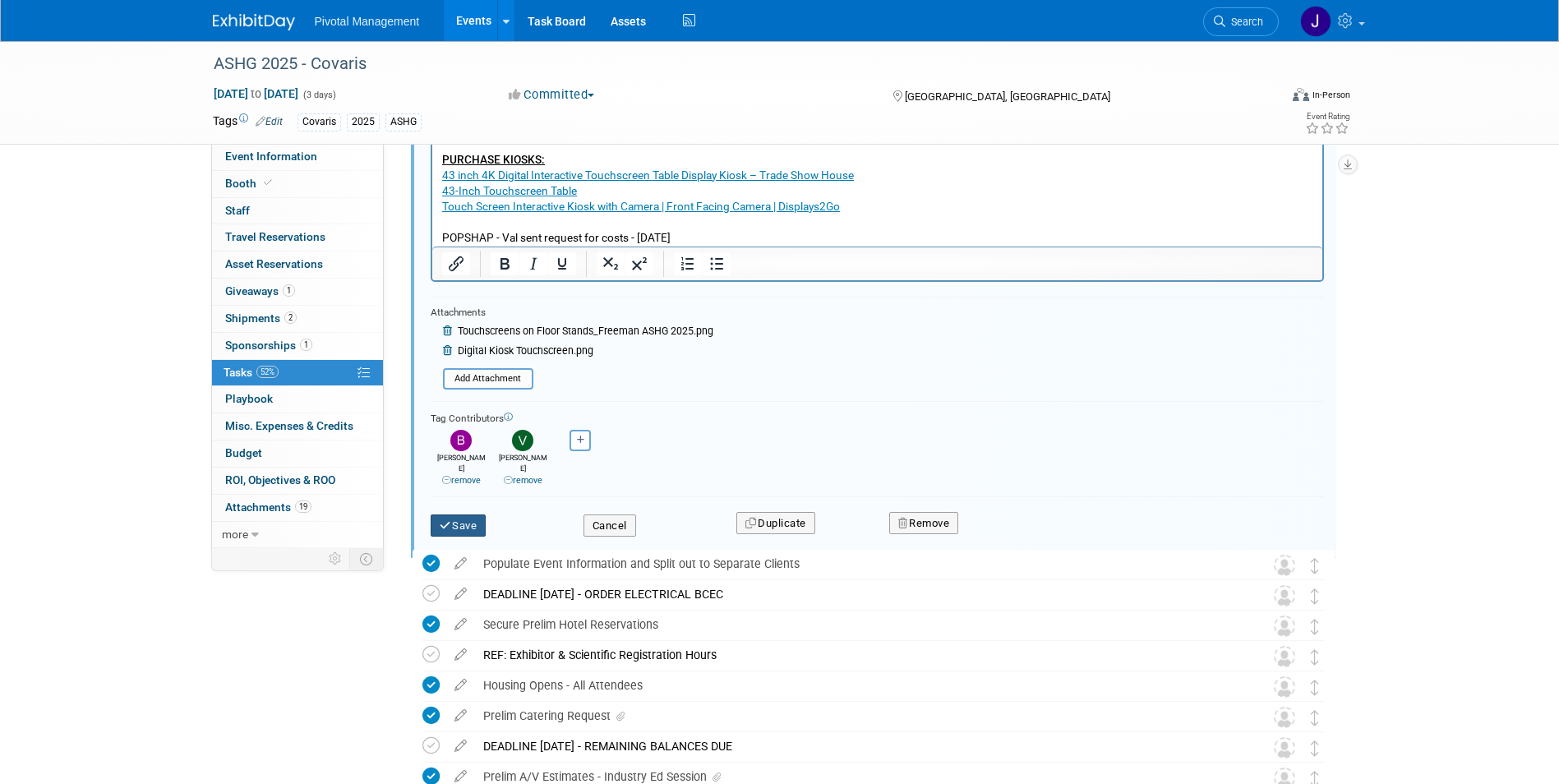 click on "Save" at bounding box center [459, 526] 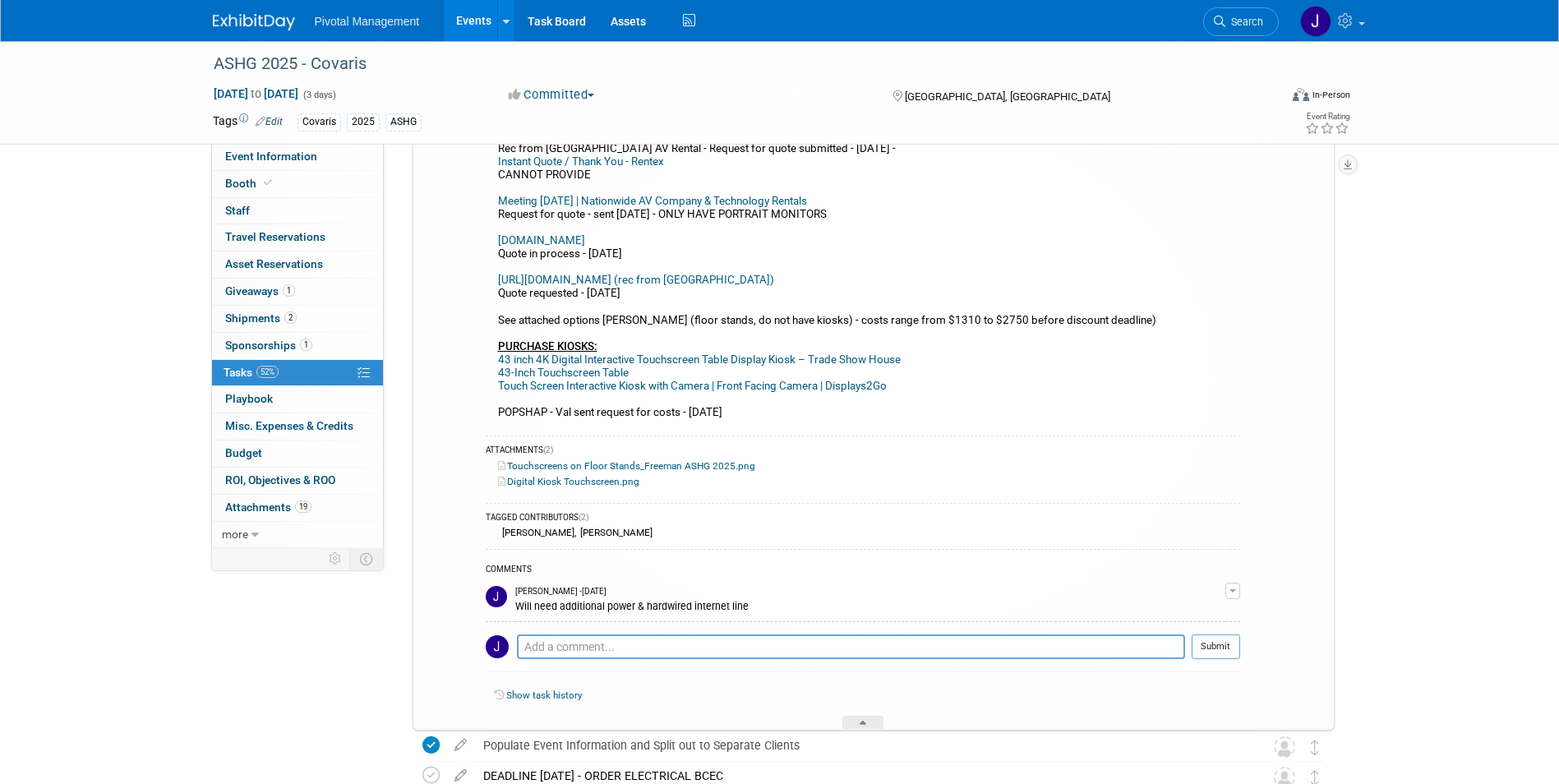 scroll, scrollTop: 0, scrollLeft: 0, axis: both 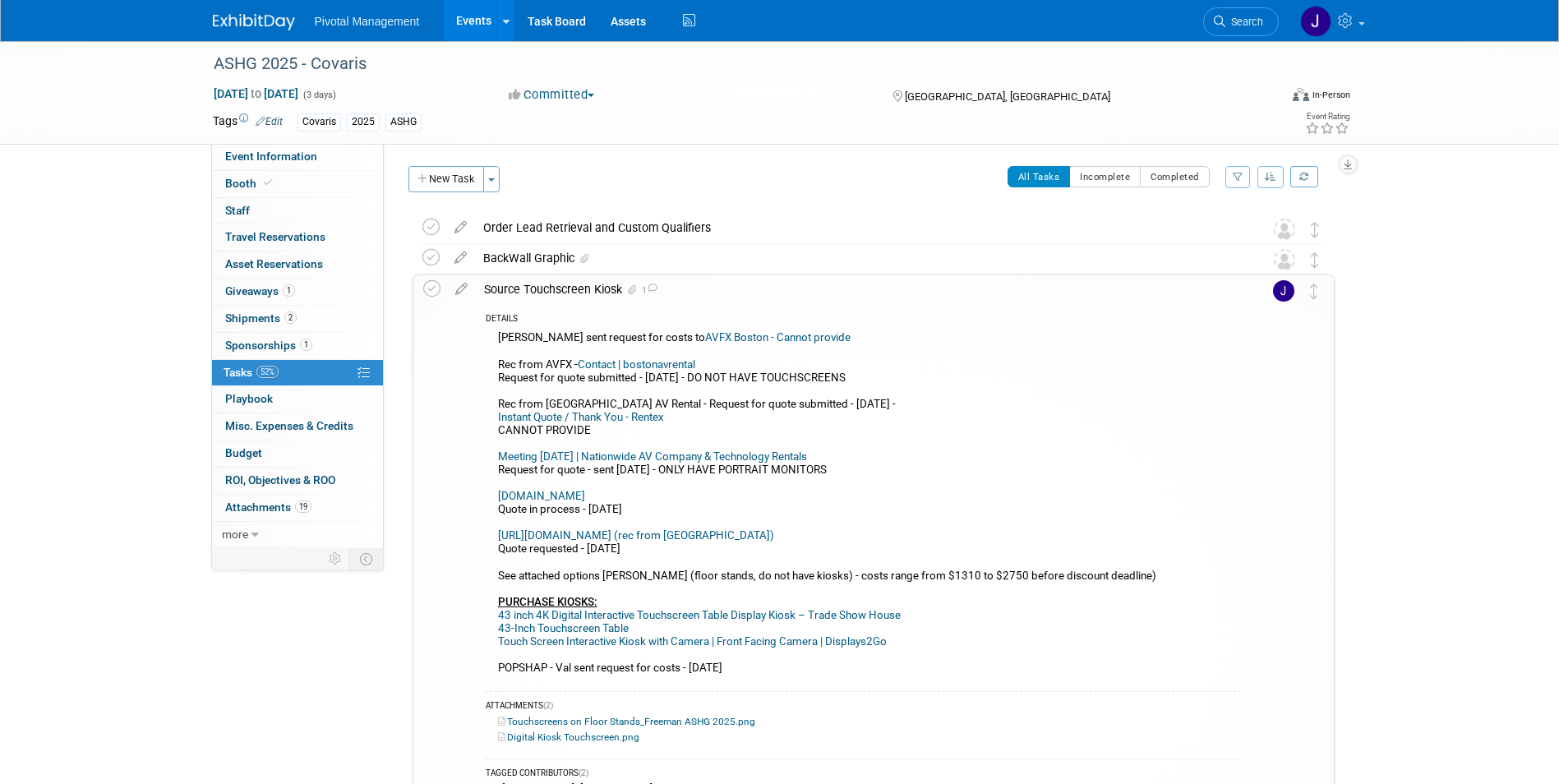 click on "Source Touchscreen Kiosk
1" at bounding box center [858, 289] 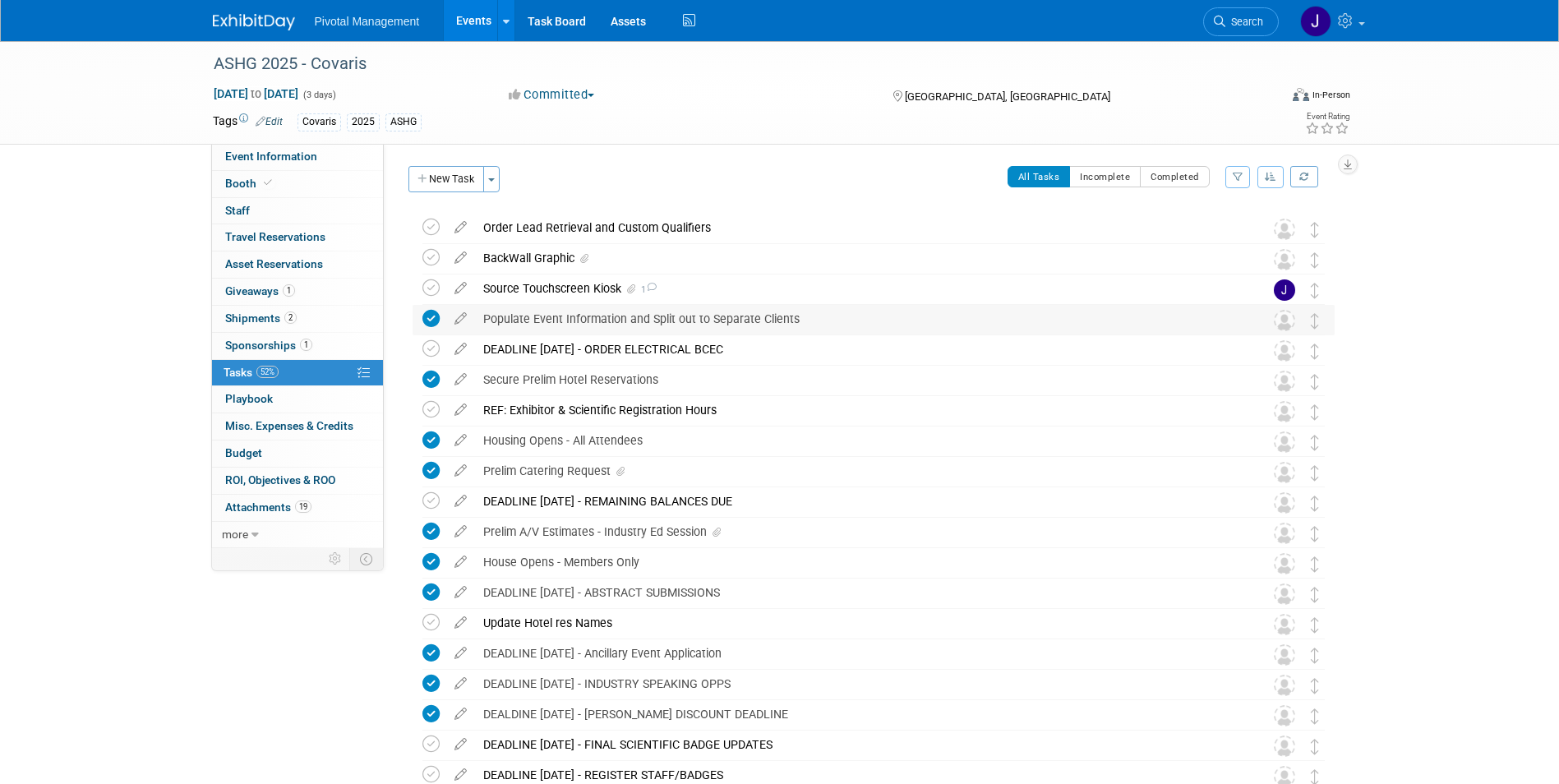 click on "Populate Event Information and Split out to Separate Clients" at bounding box center [858, 319] 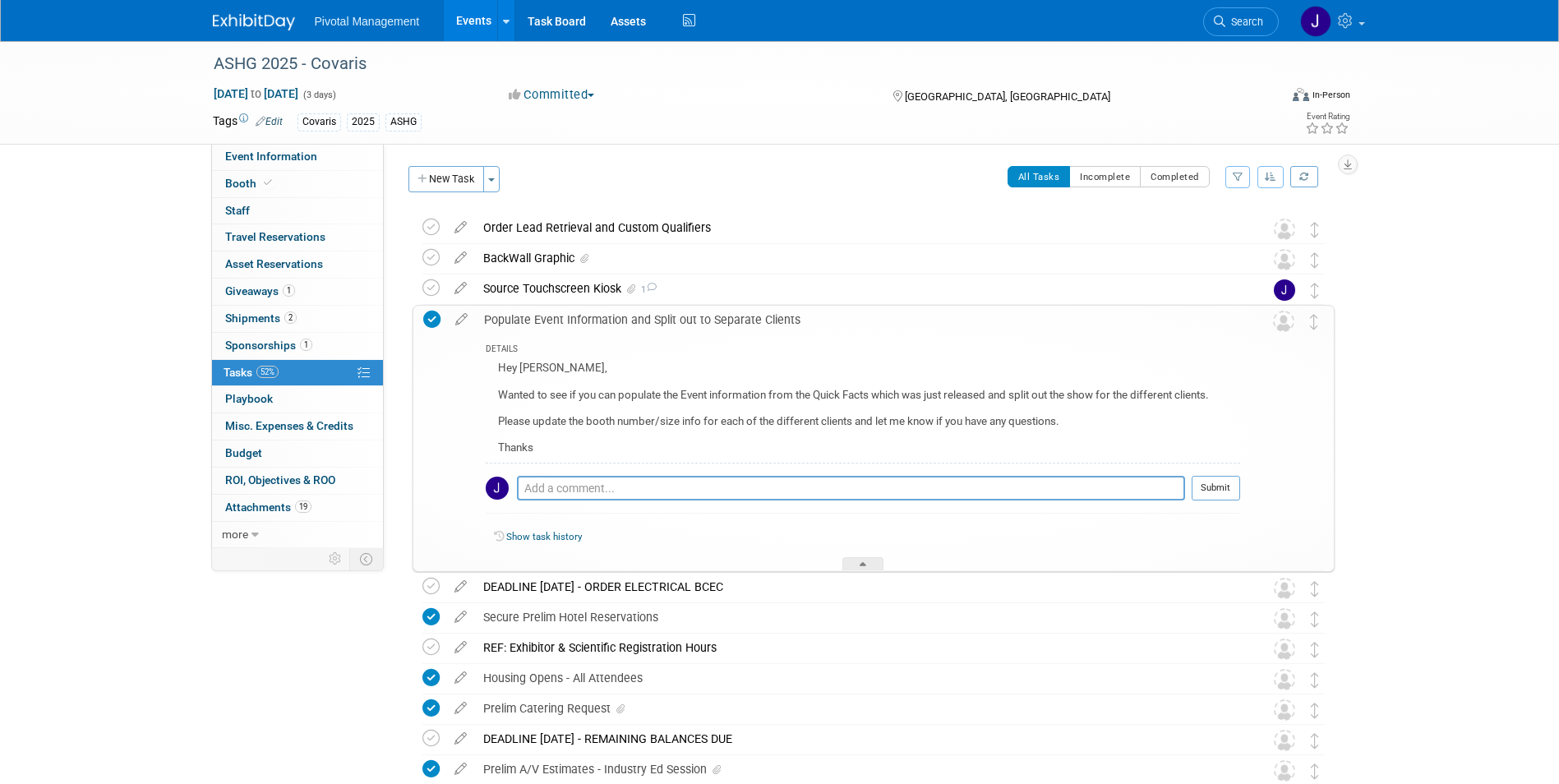 click on "Populate Event Information and Split out to Separate Clients" at bounding box center (858, 320) 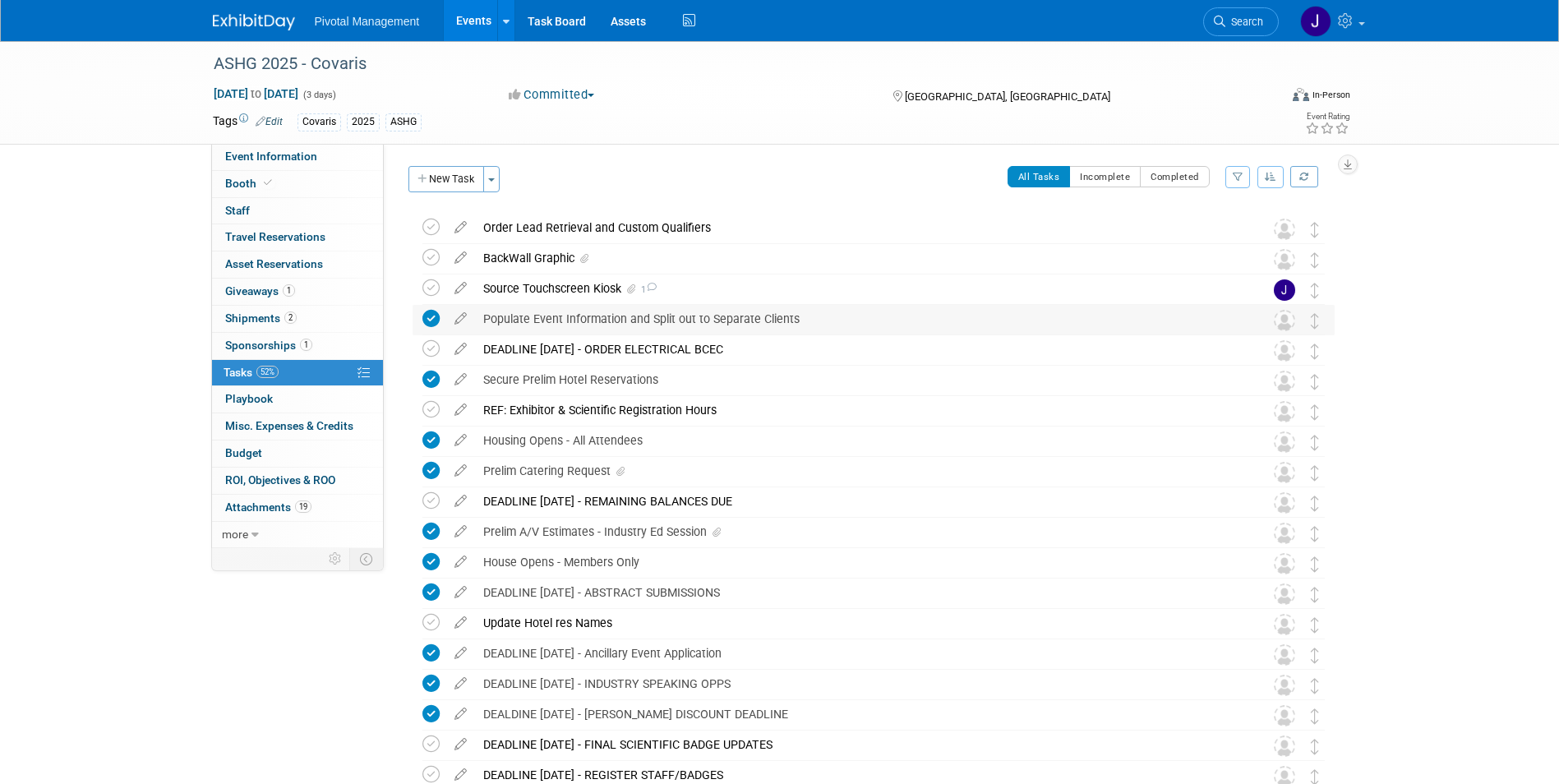 click on "Populate Event Information and Split out to Separate Clients" at bounding box center [858, 319] 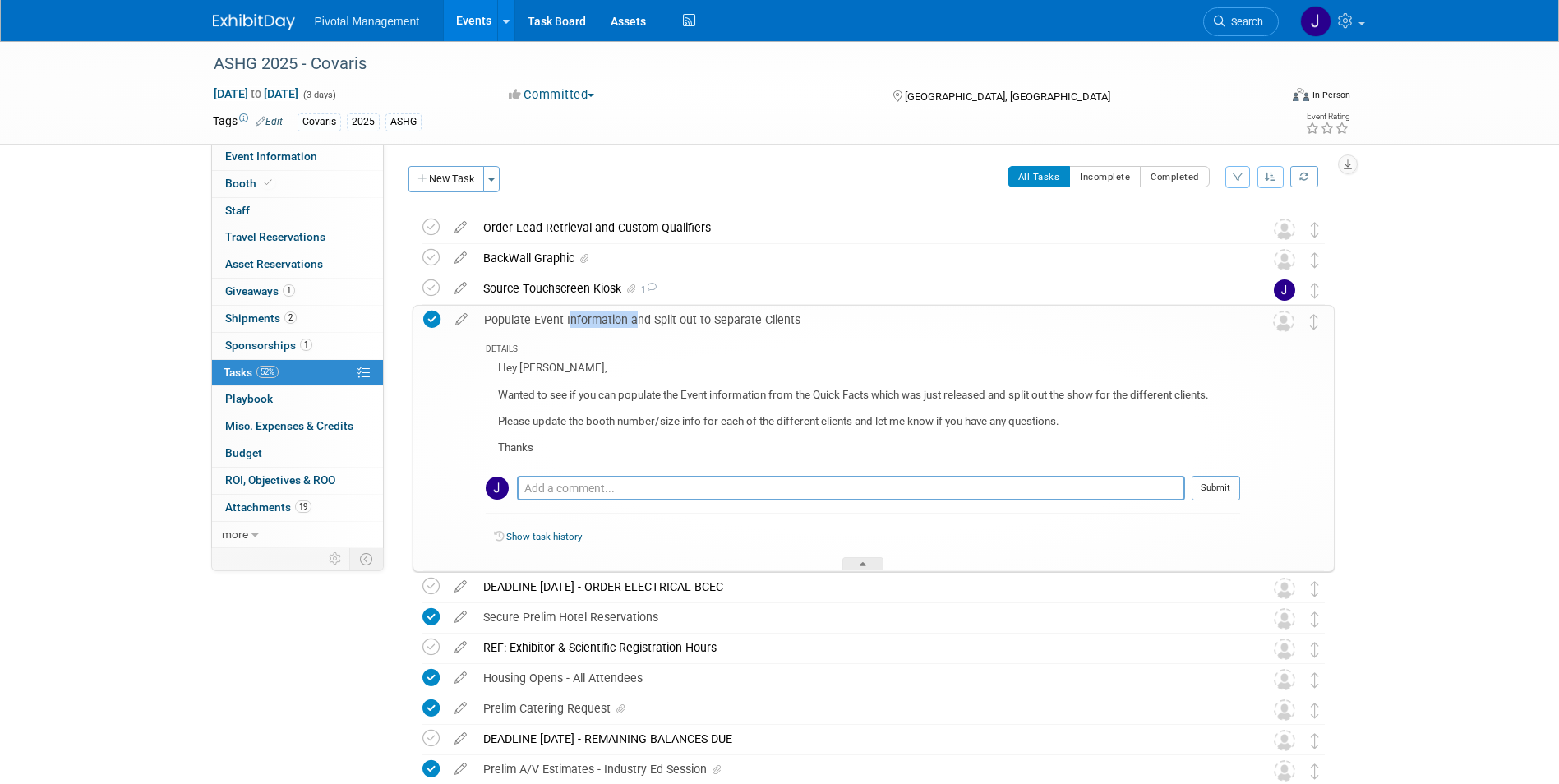 click on "Populate Event Information and Split out to Separate Clients" at bounding box center [858, 320] 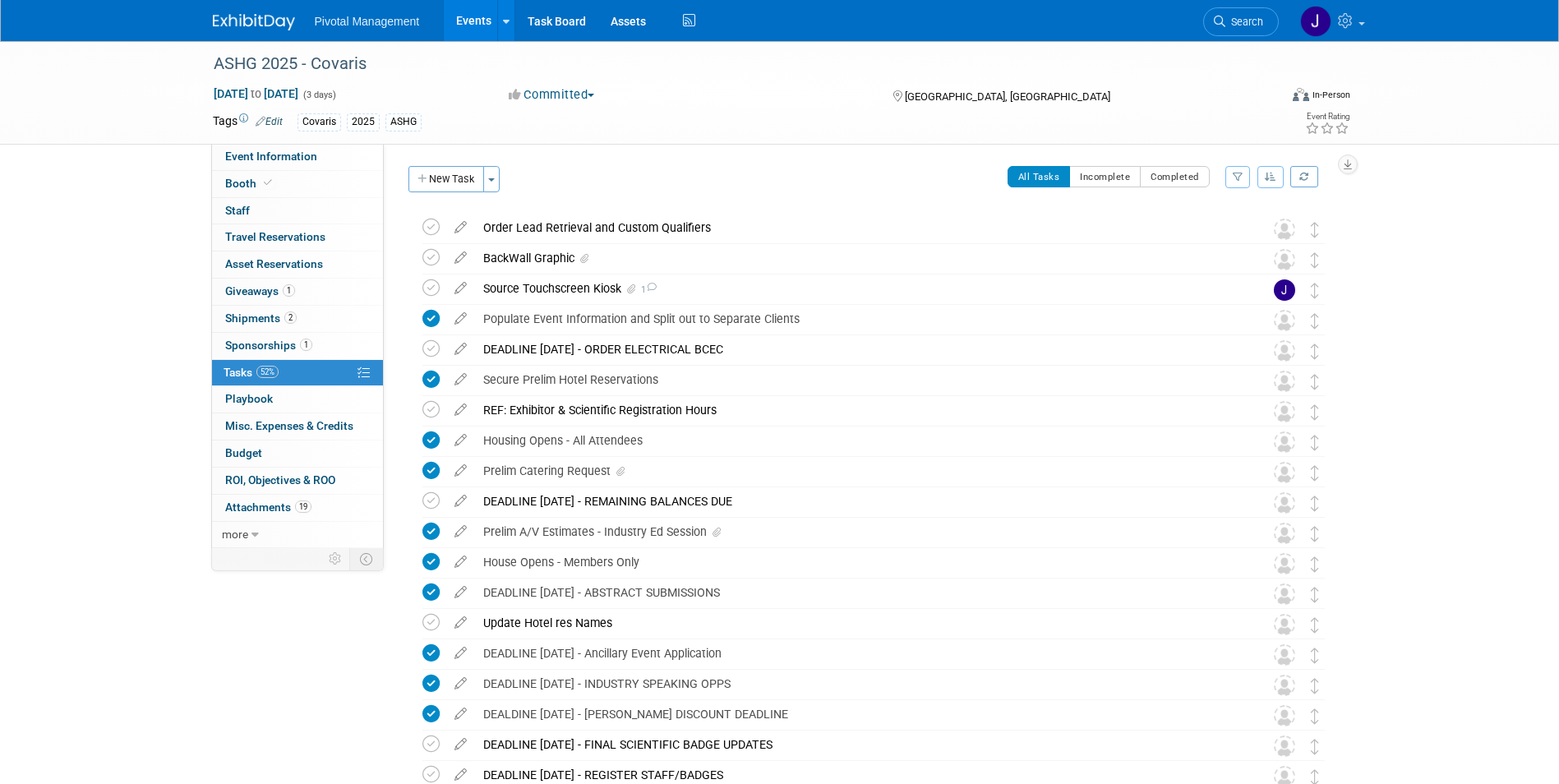 drag, startPoint x: 602, startPoint y: 321, endPoint x: 775, endPoint y: 211, distance: 205.00976 